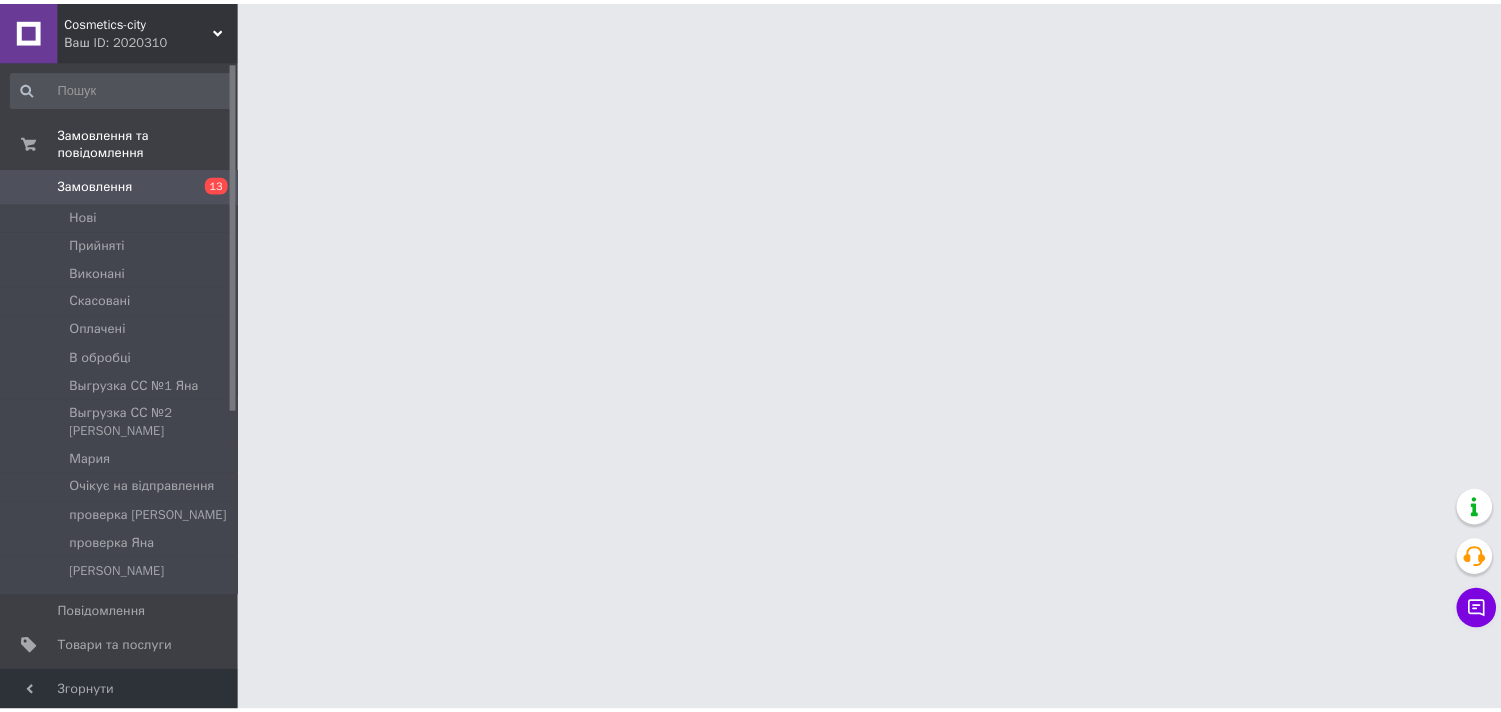 scroll, scrollTop: 0, scrollLeft: 0, axis: both 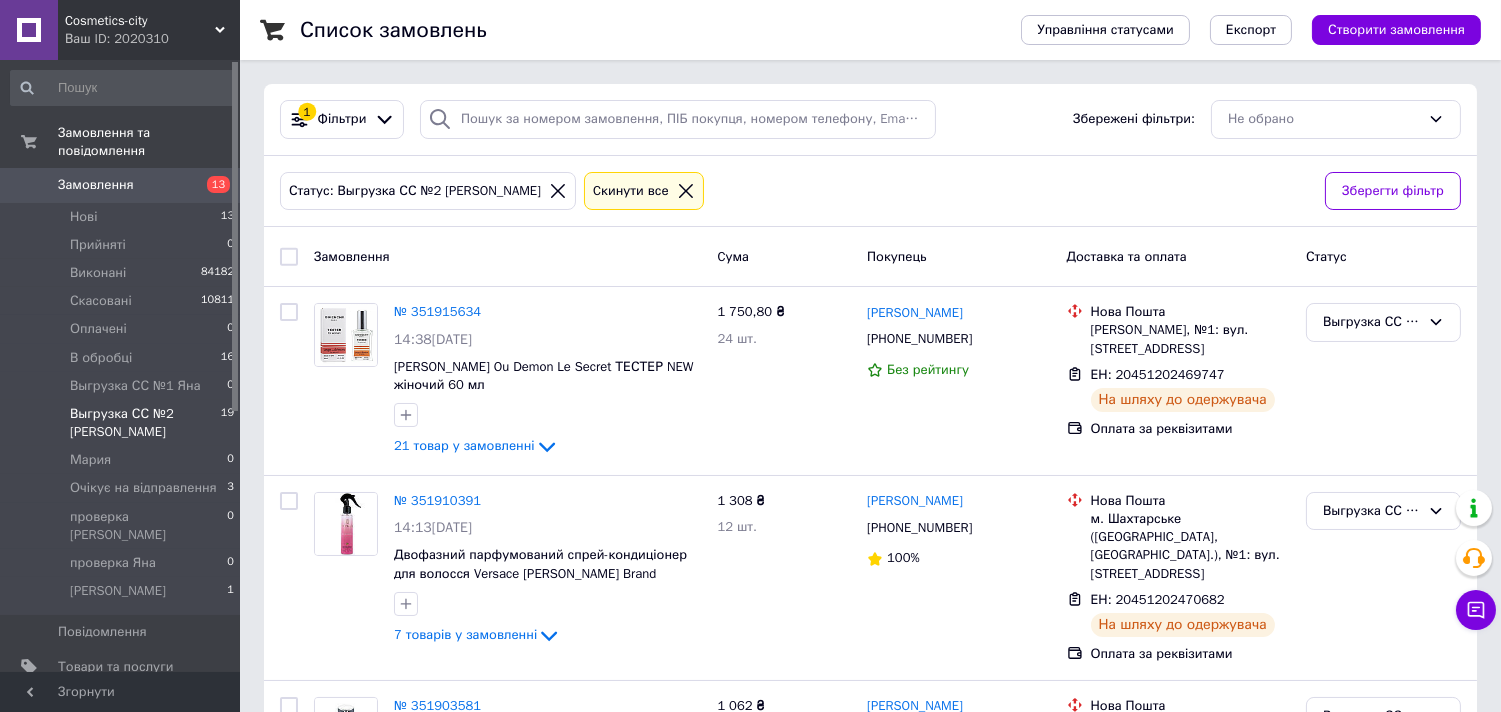 click at bounding box center [289, 257] 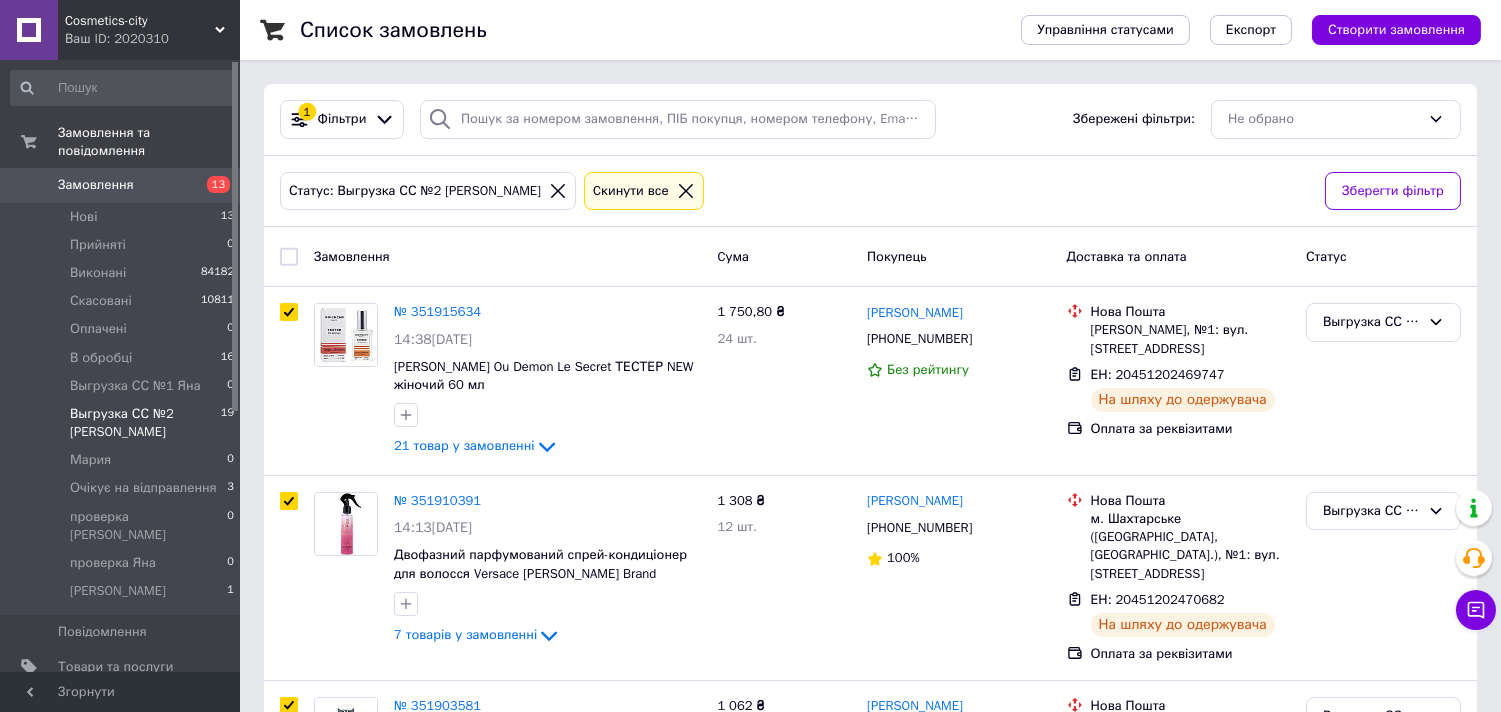checkbox on "true" 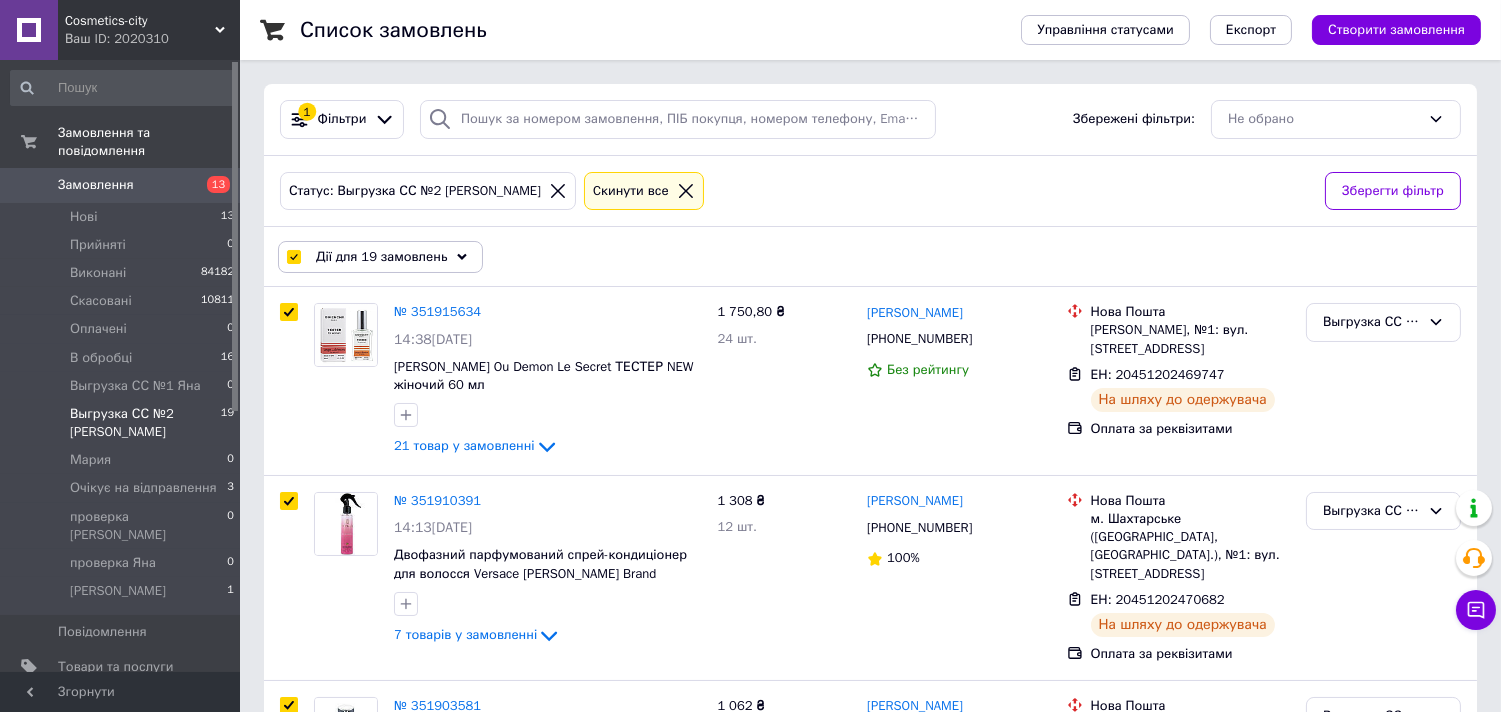 click on "Управління статусами Експорт Створити замовлення" at bounding box center [1231, 30] 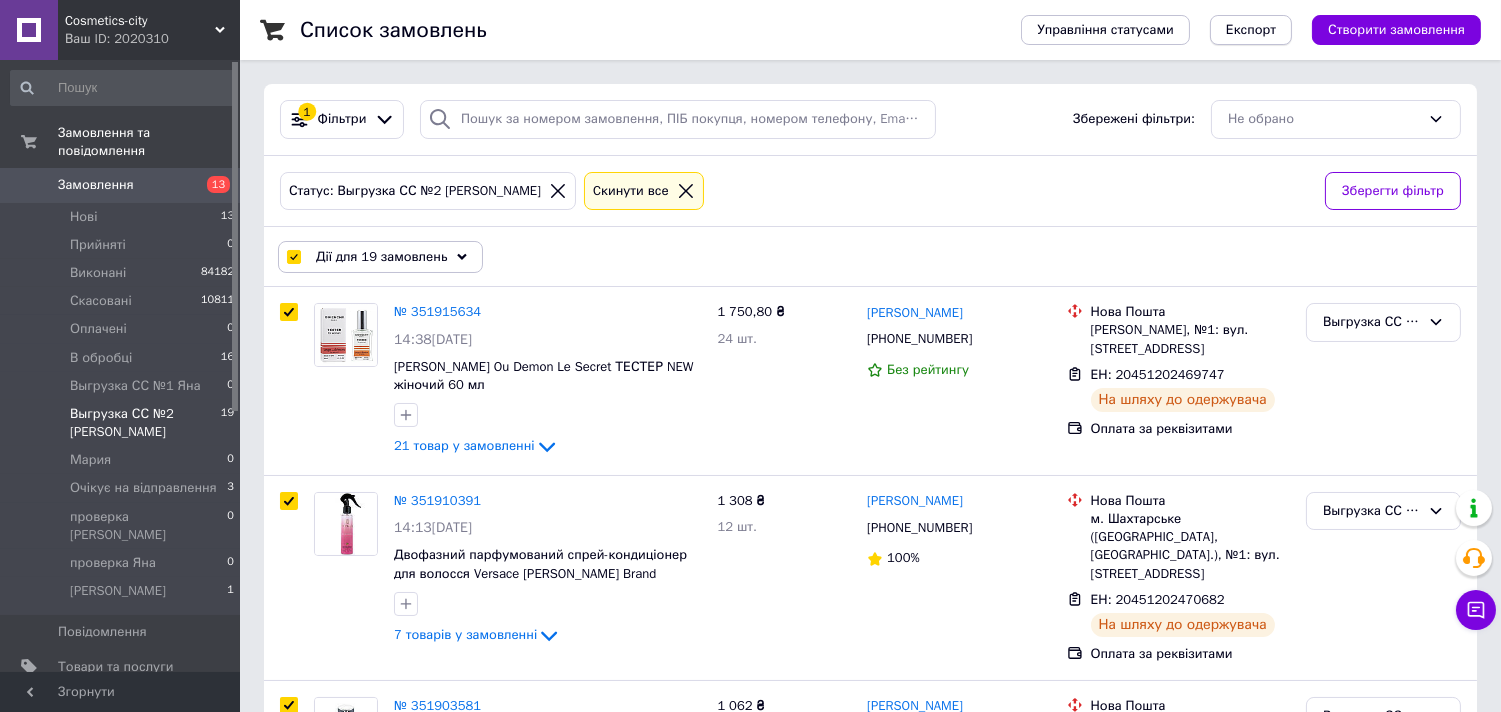 click on "Експорт" at bounding box center [1251, 30] 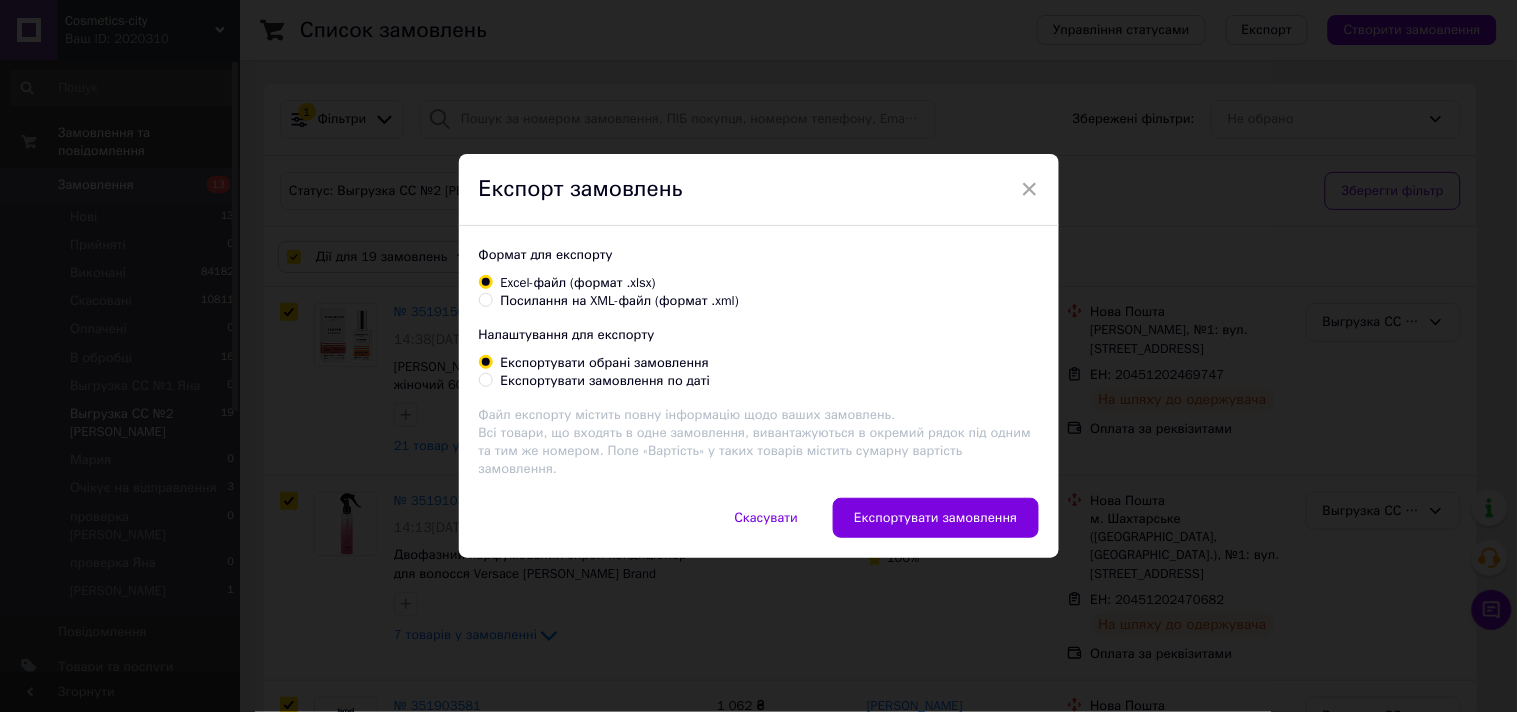 drag, startPoint x: 893, startPoint y: 508, endPoint x: 758, endPoint y: 481, distance: 137.67352 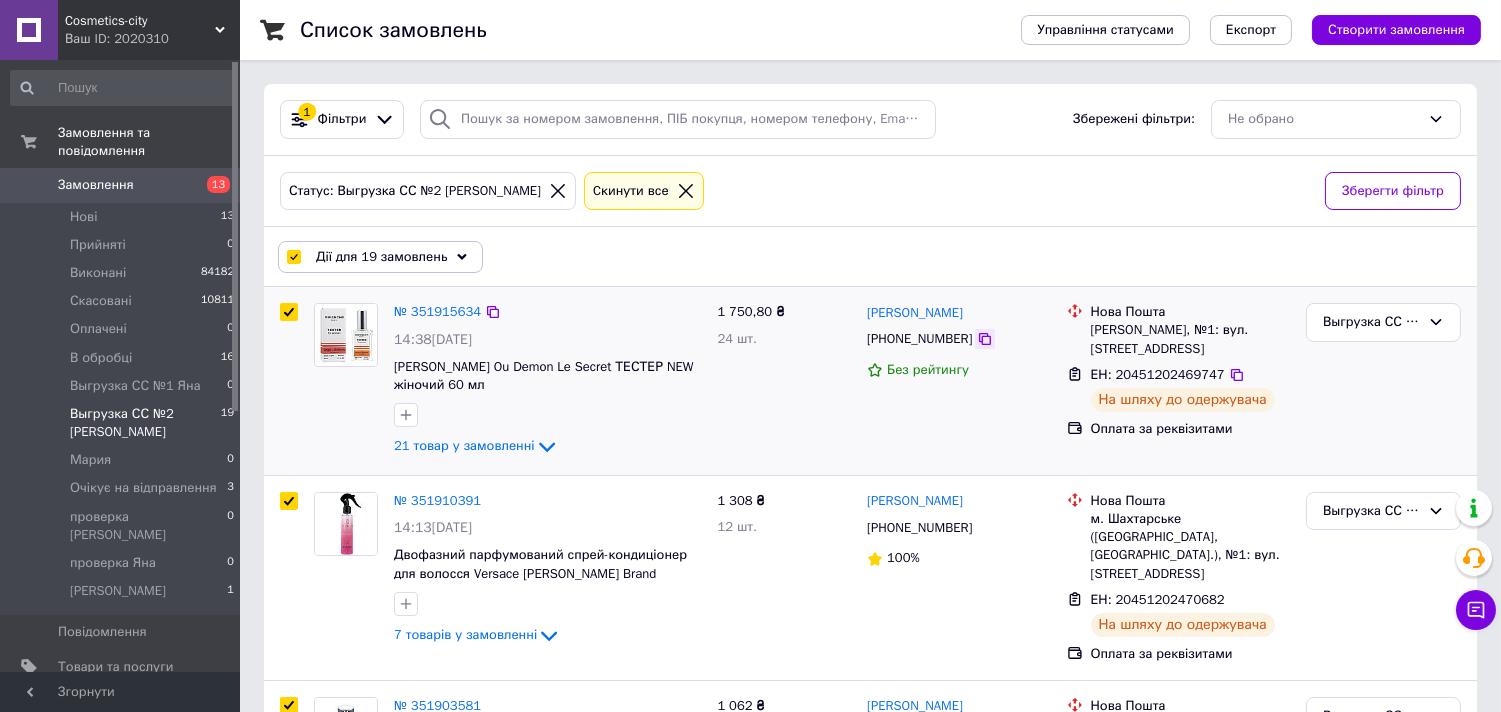 click 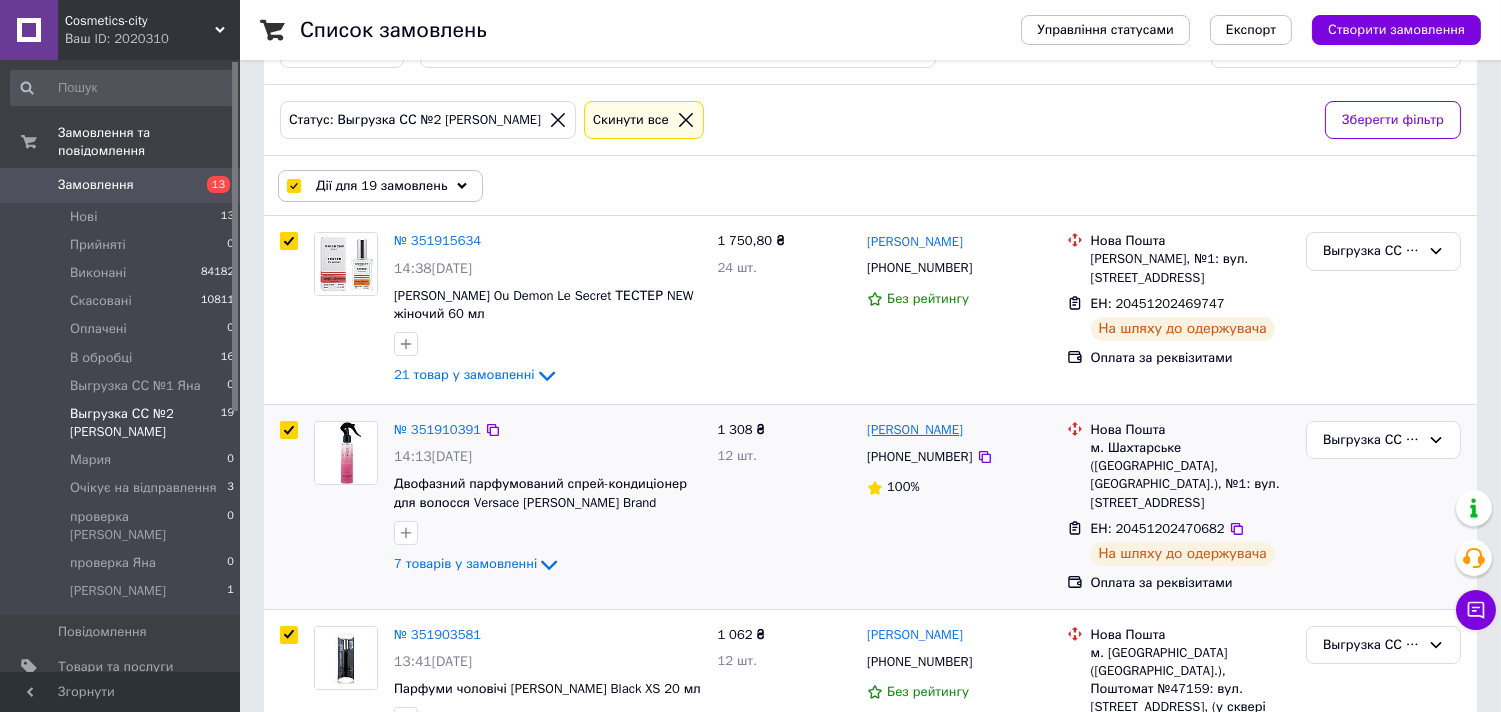 scroll, scrollTop: 222, scrollLeft: 0, axis: vertical 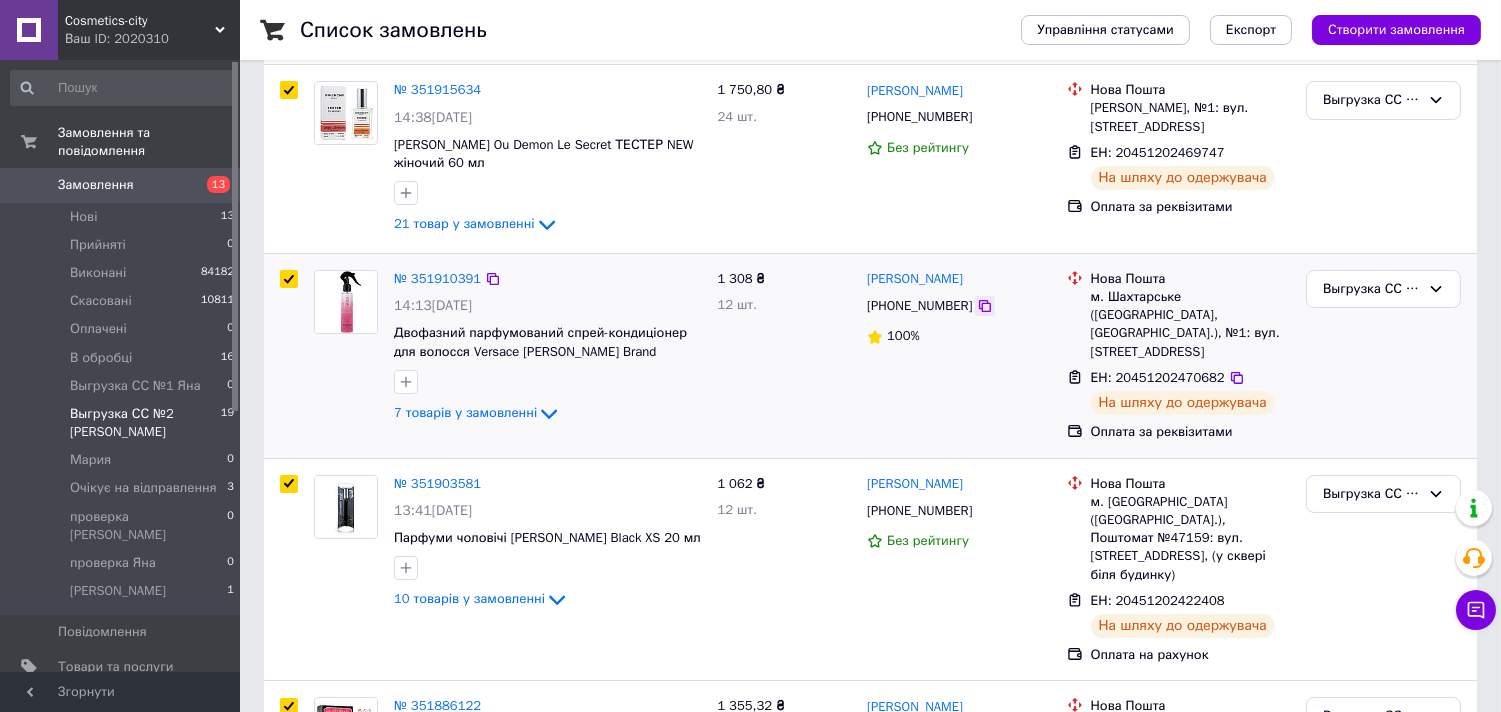 click 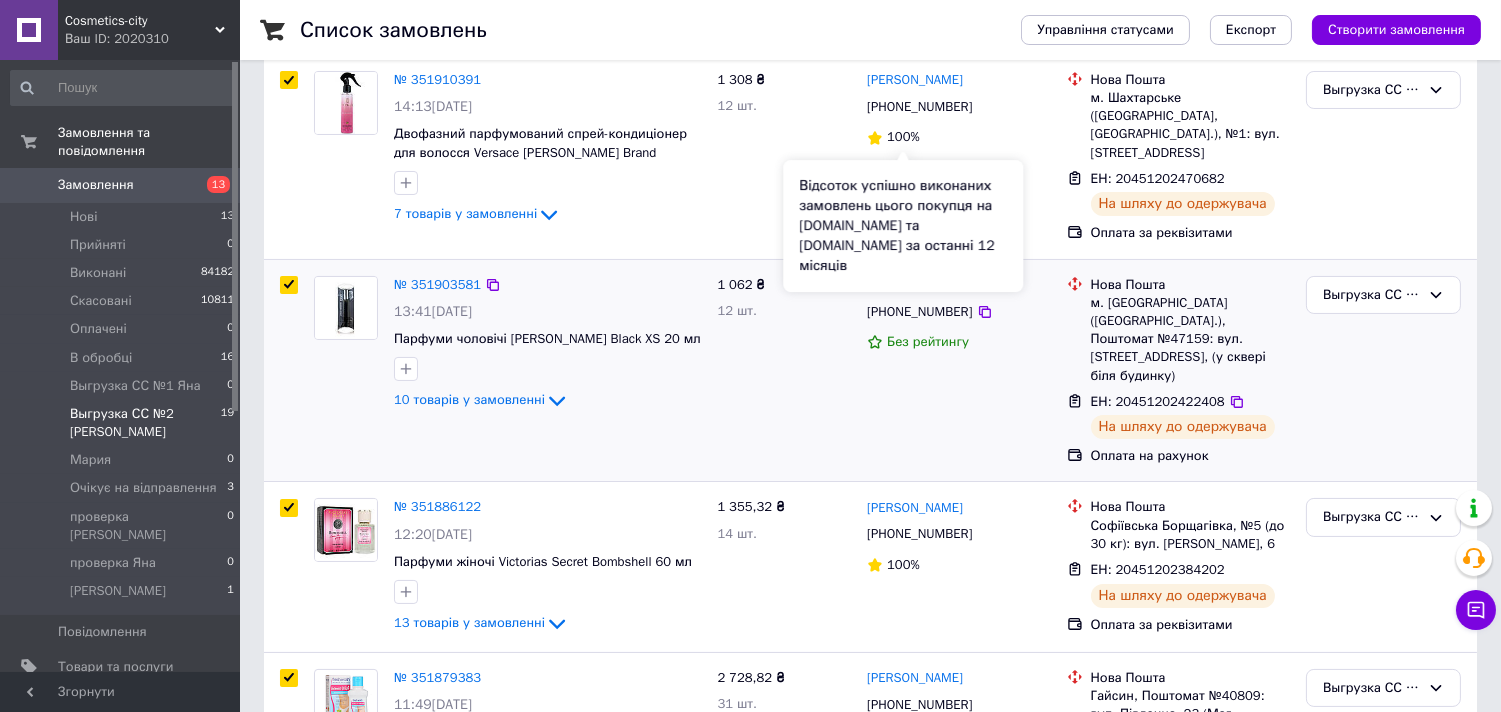 scroll, scrollTop: 592, scrollLeft: 0, axis: vertical 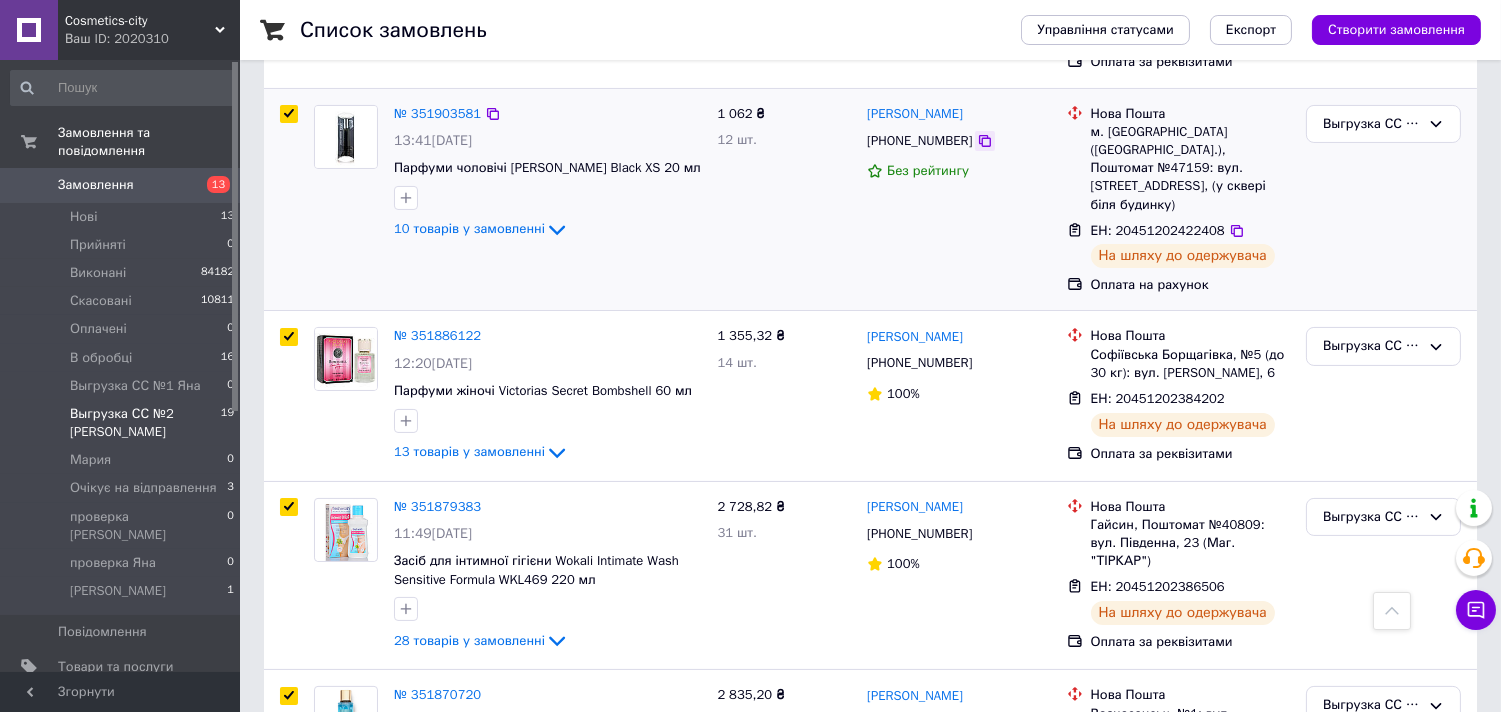 click 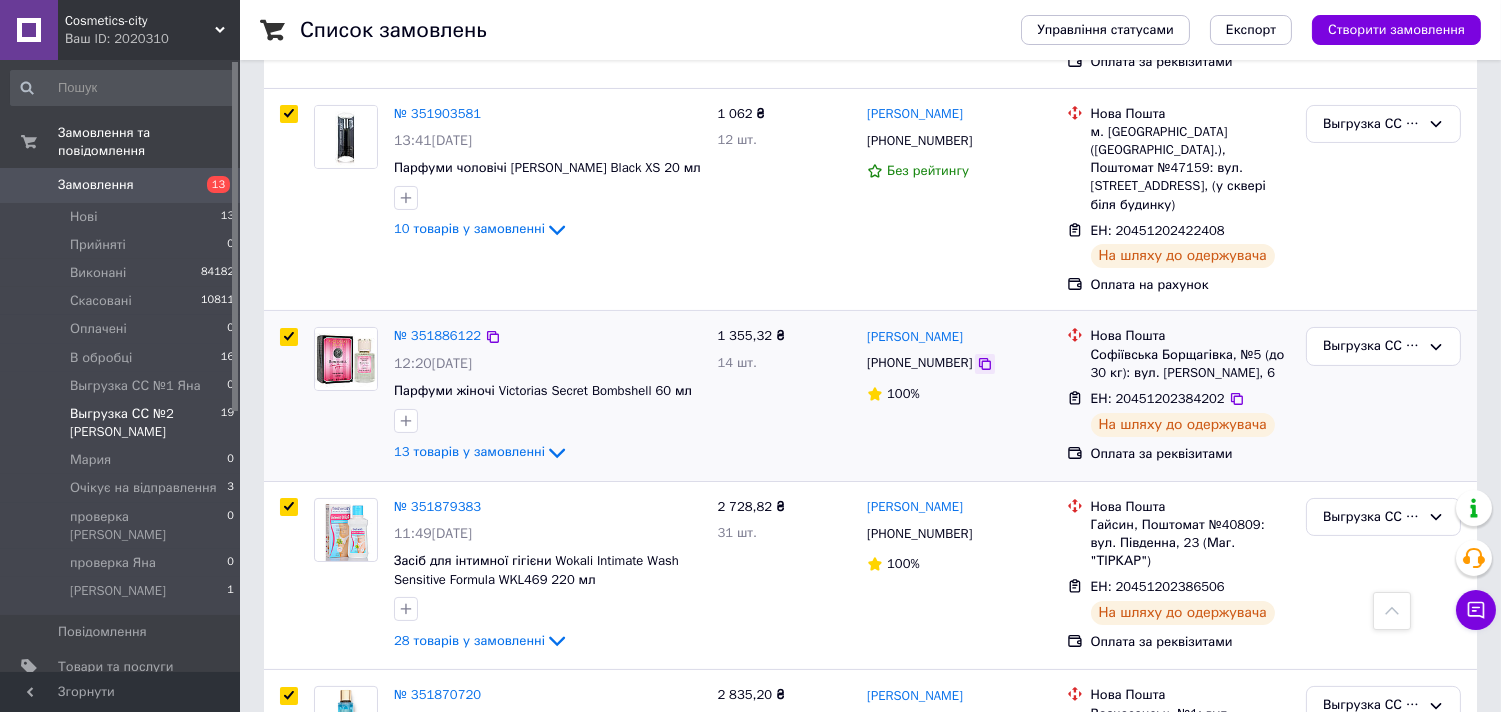 click 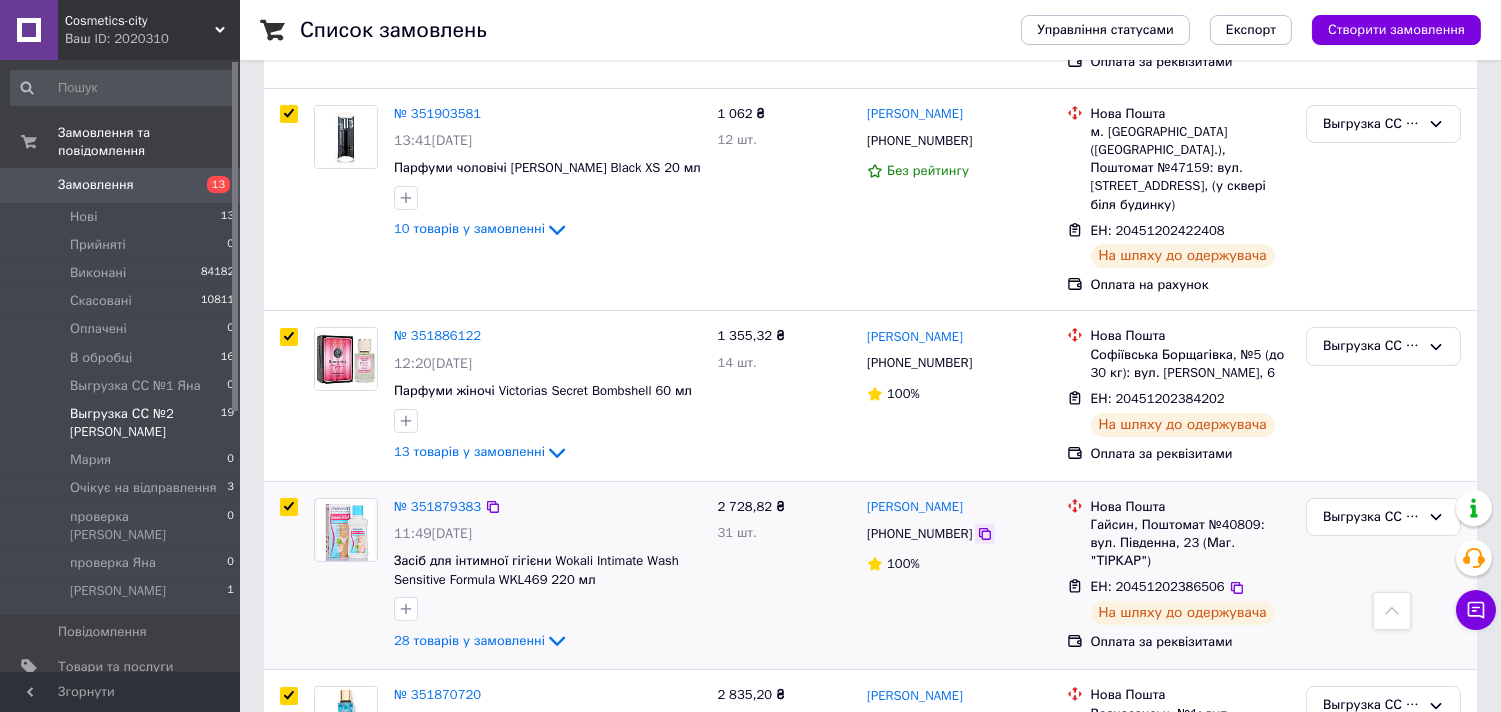 click 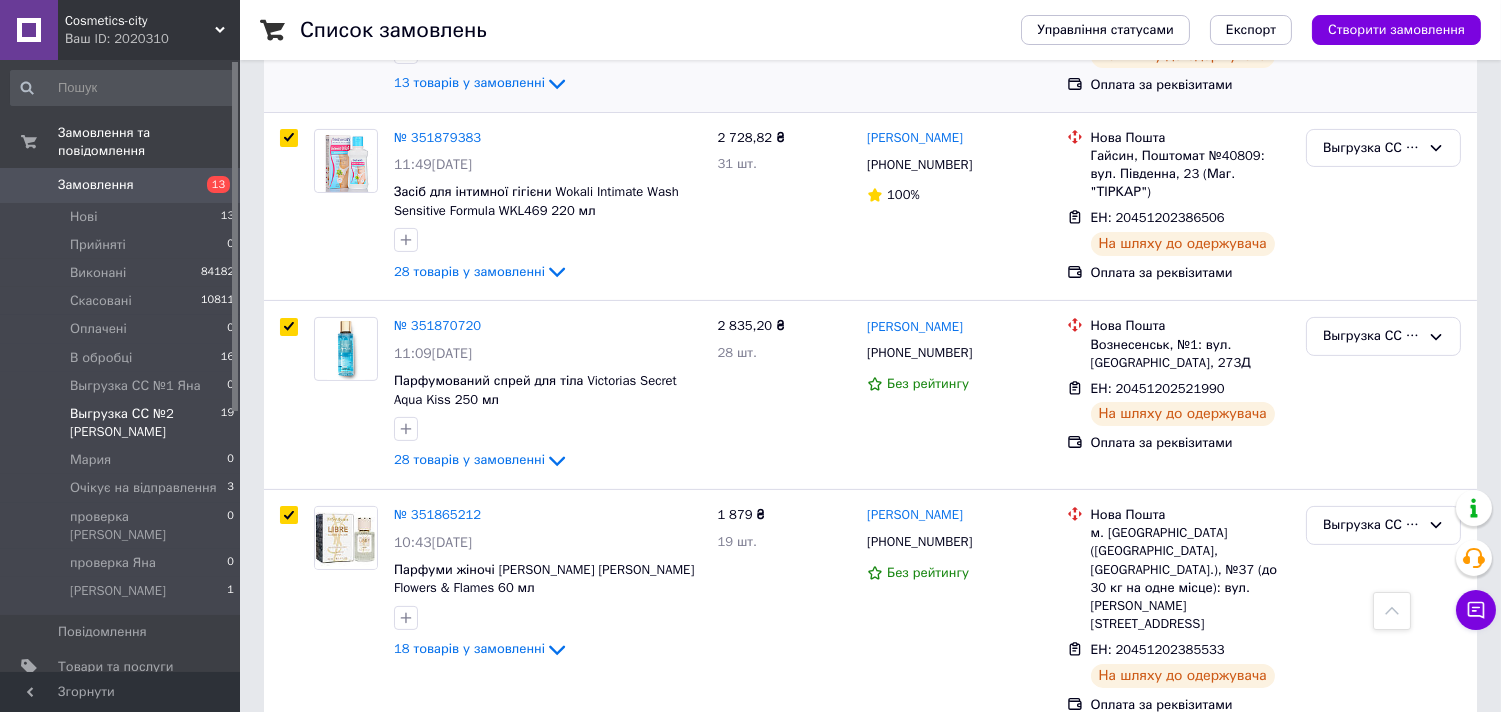 scroll, scrollTop: 963, scrollLeft: 0, axis: vertical 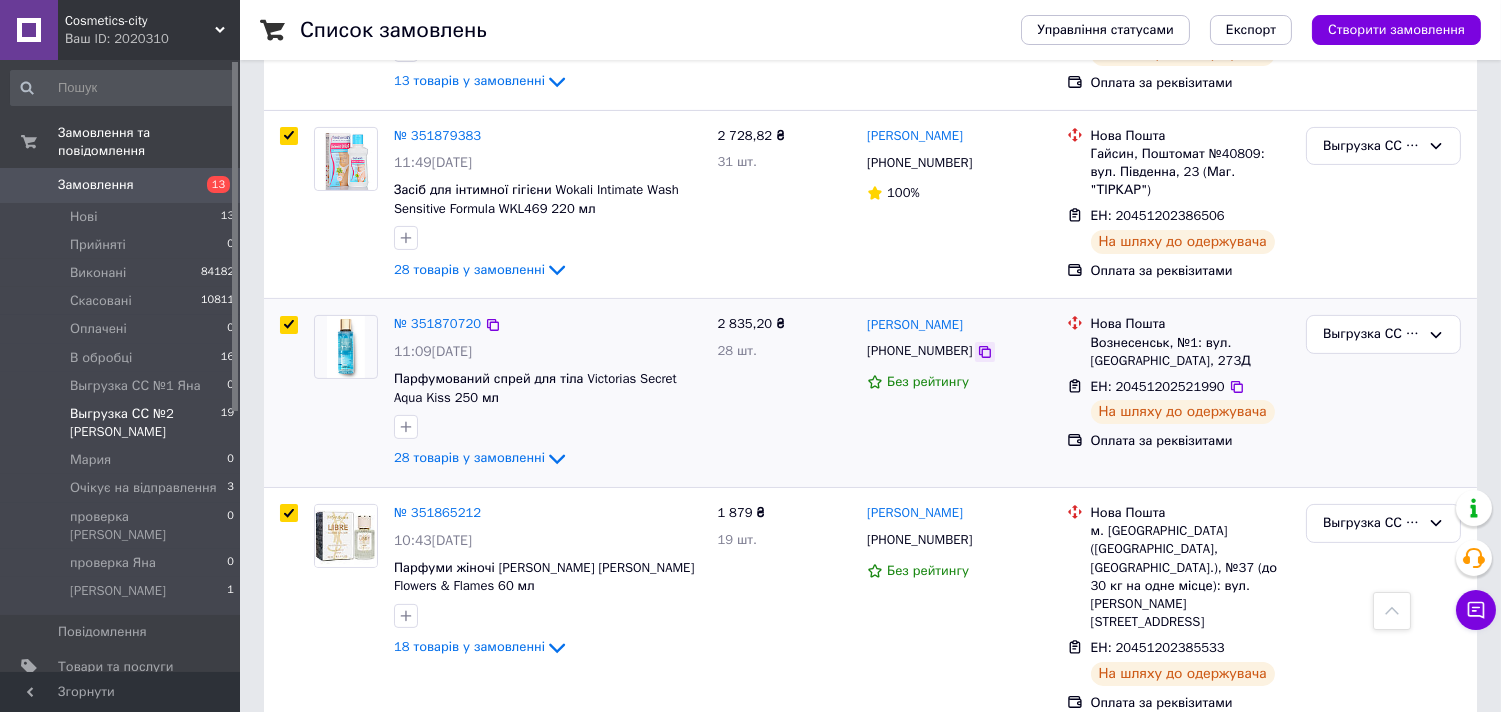 click 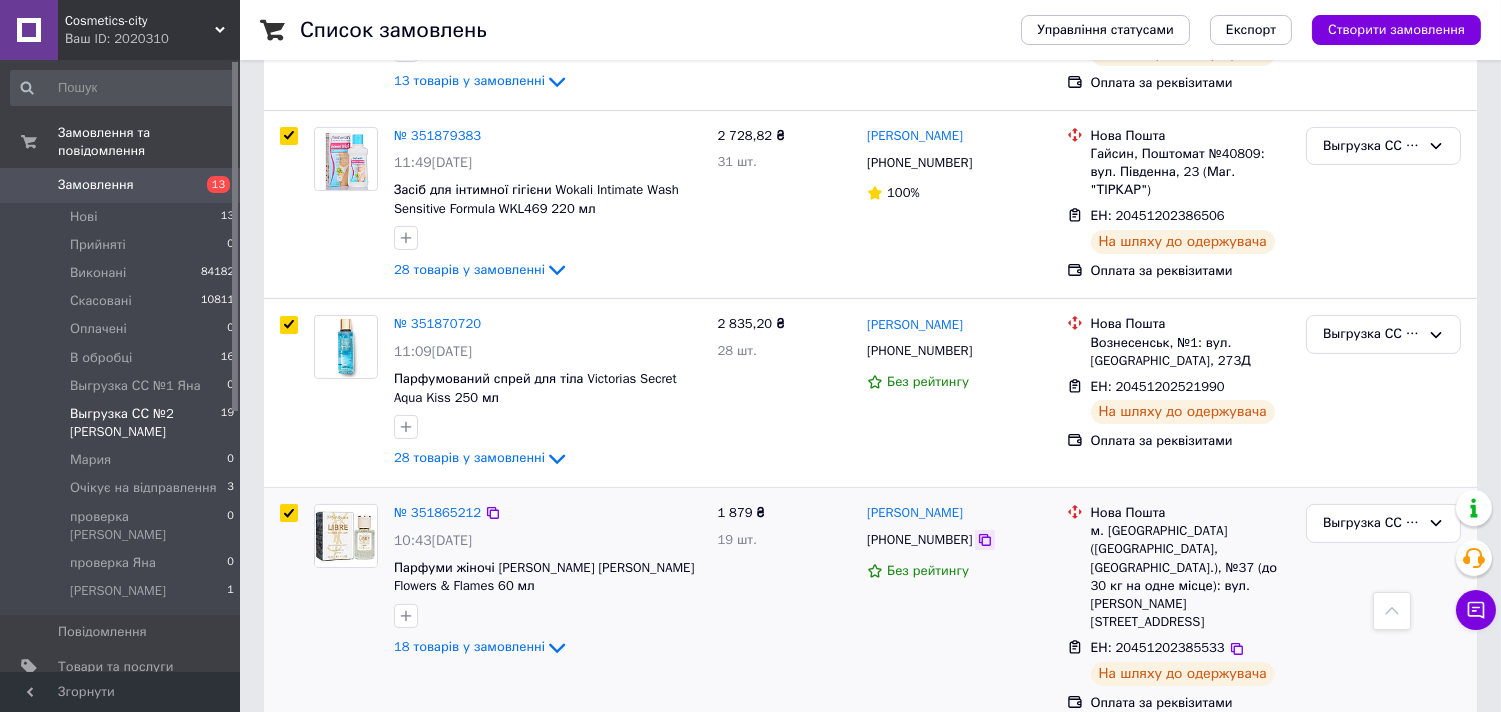 click 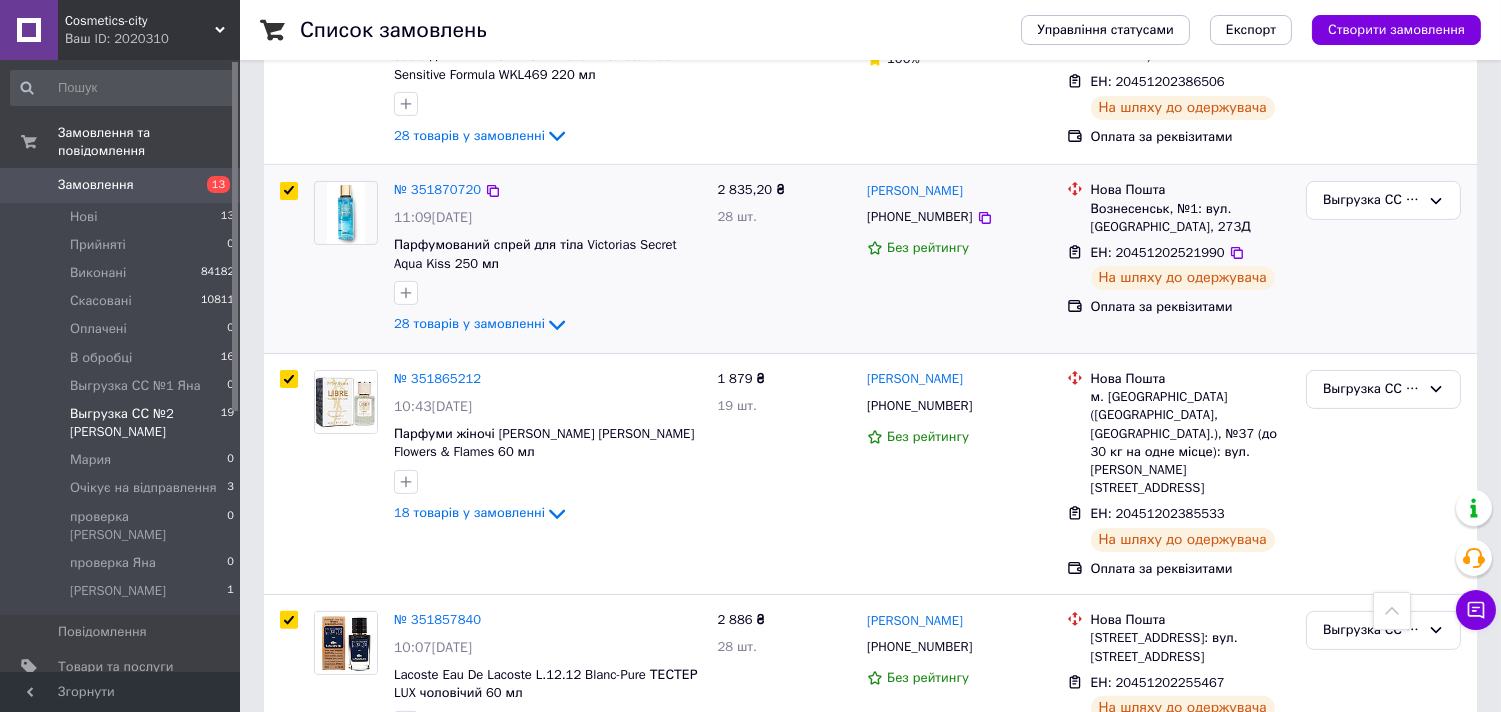 scroll, scrollTop: 1333, scrollLeft: 0, axis: vertical 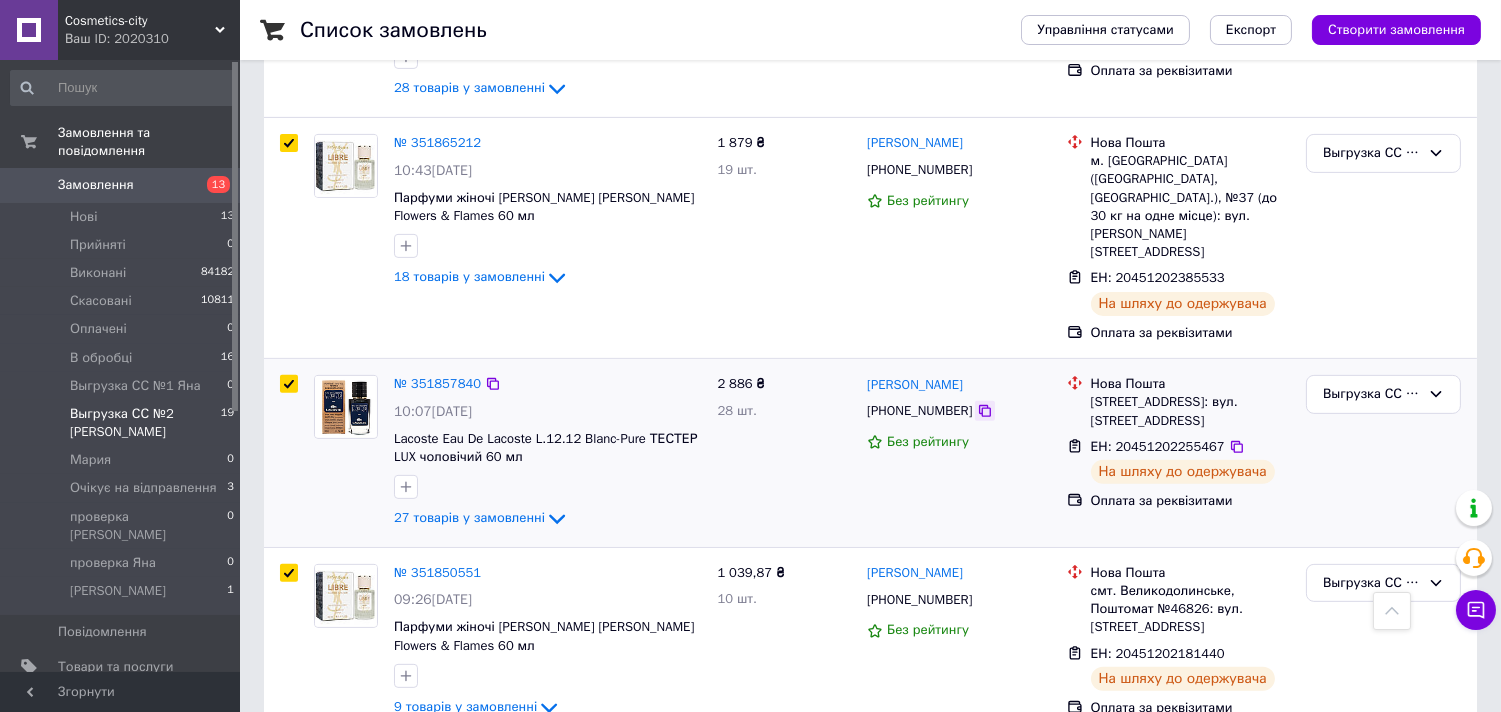 click 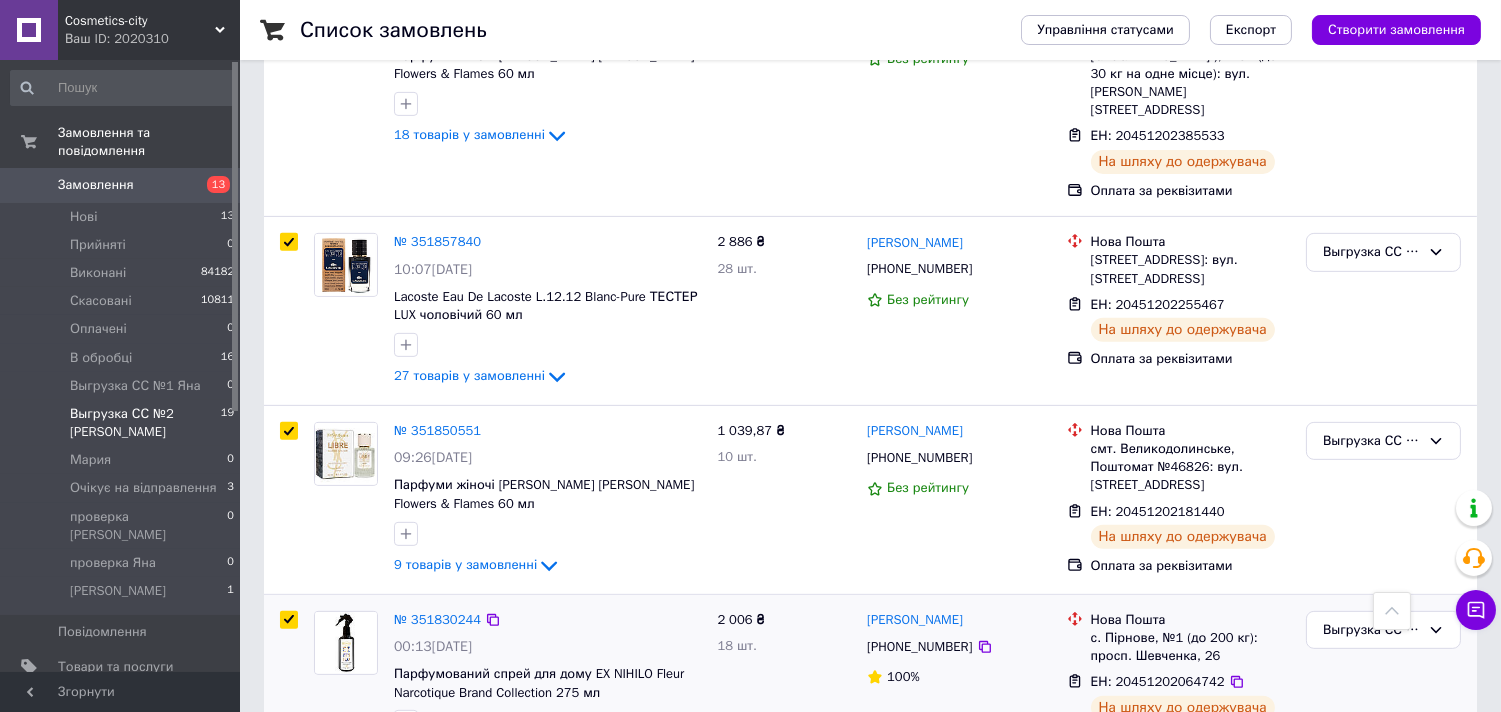 scroll, scrollTop: 1703, scrollLeft: 0, axis: vertical 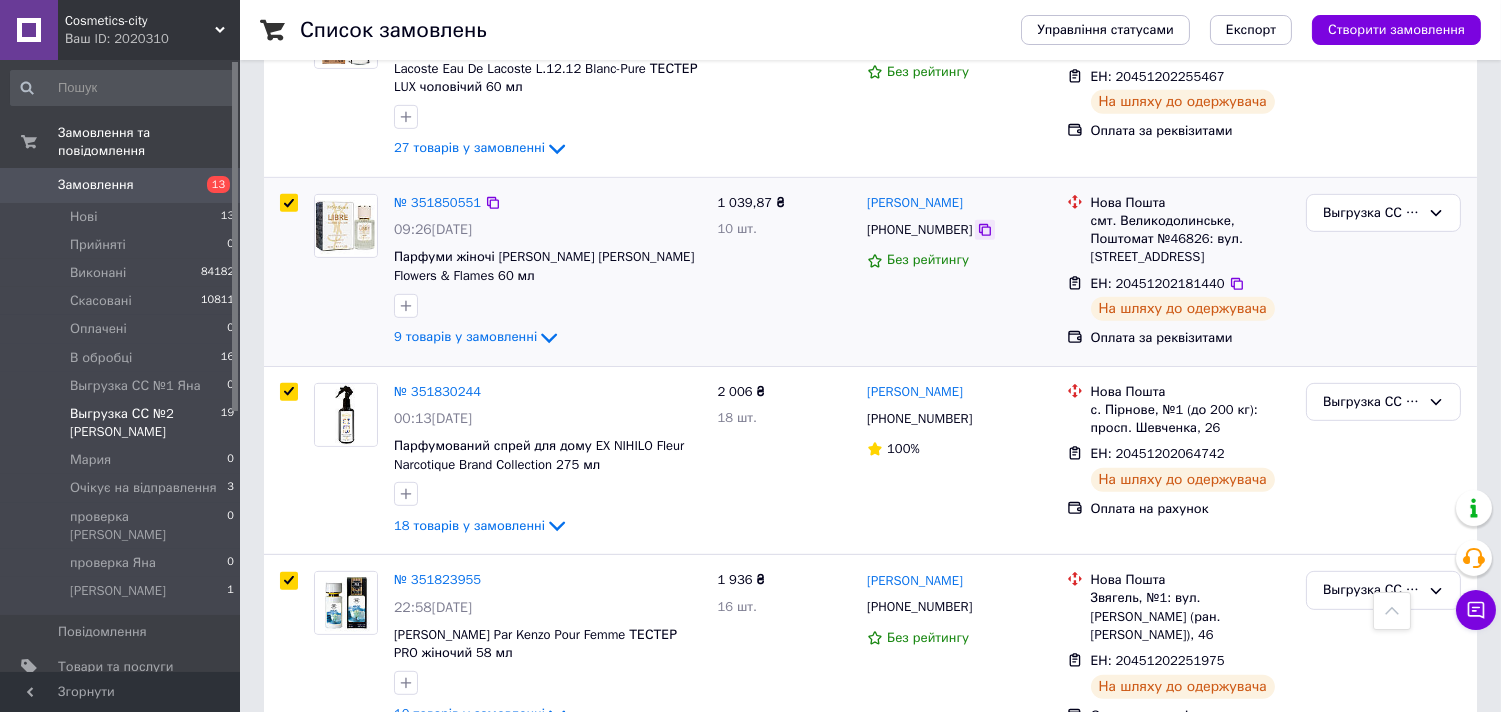 click 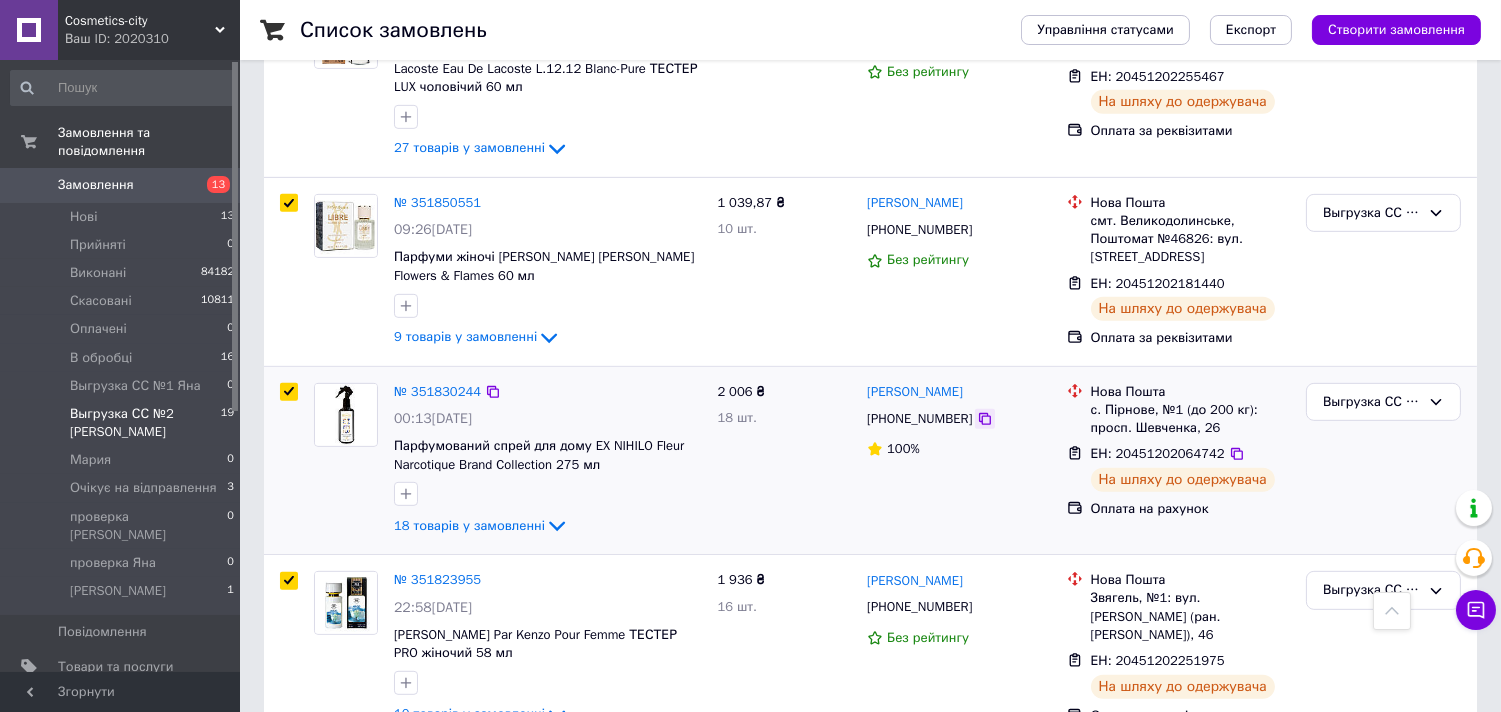 click 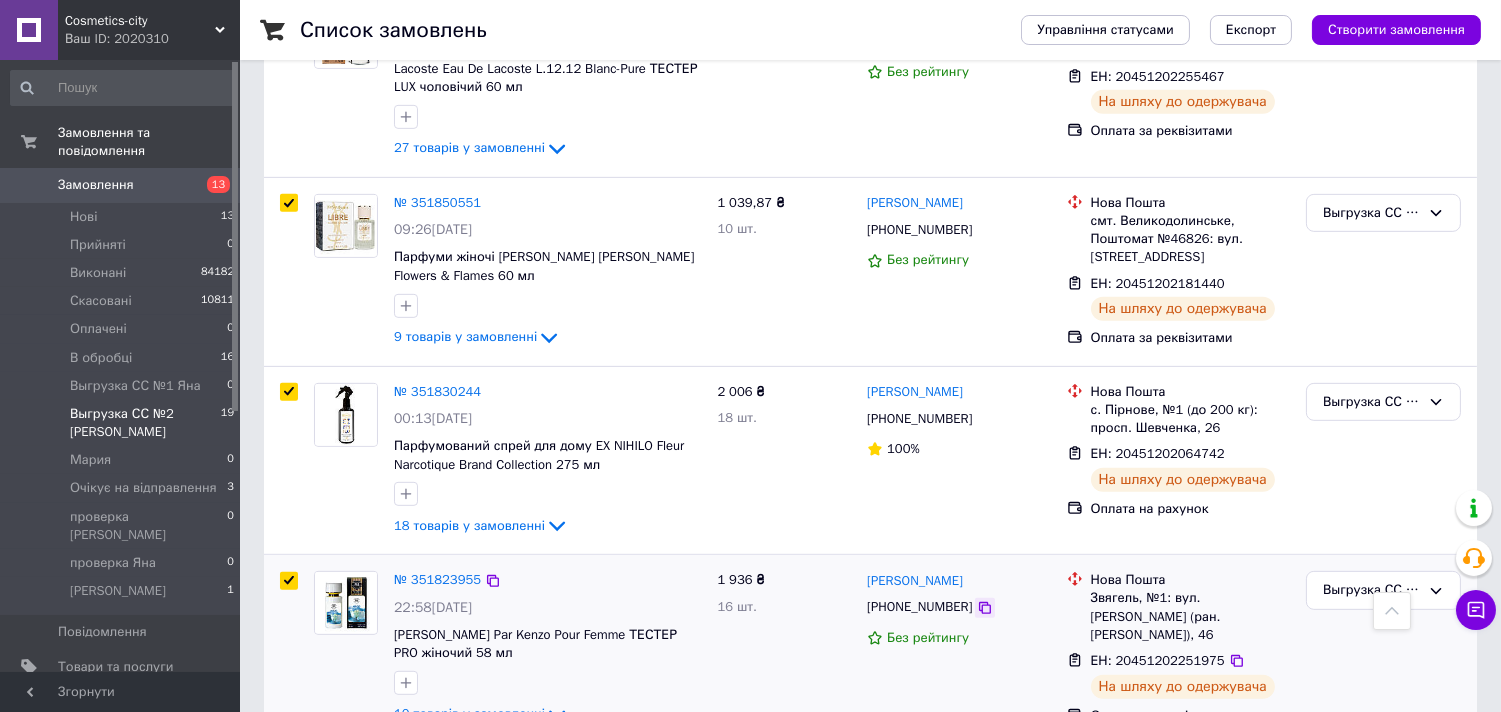 click 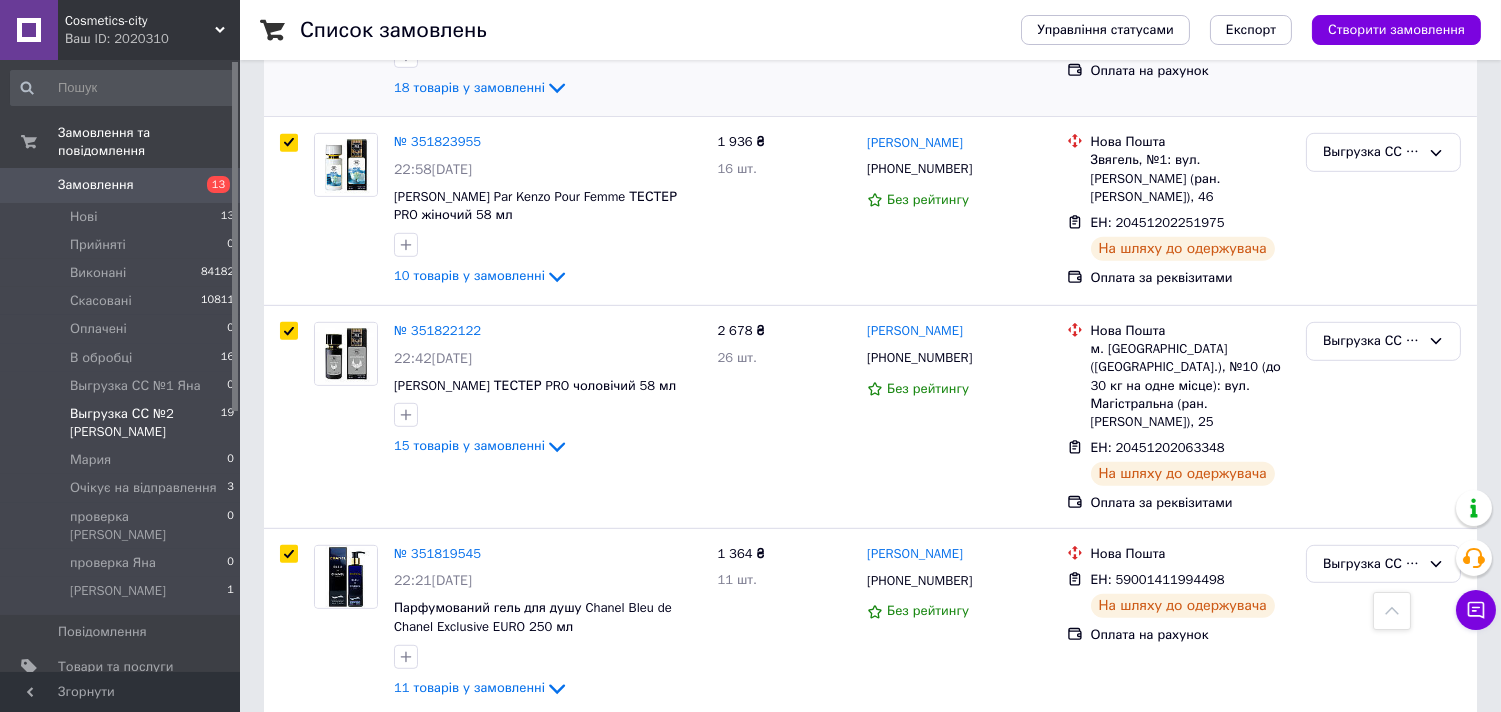 scroll, scrollTop: 2147, scrollLeft: 0, axis: vertical 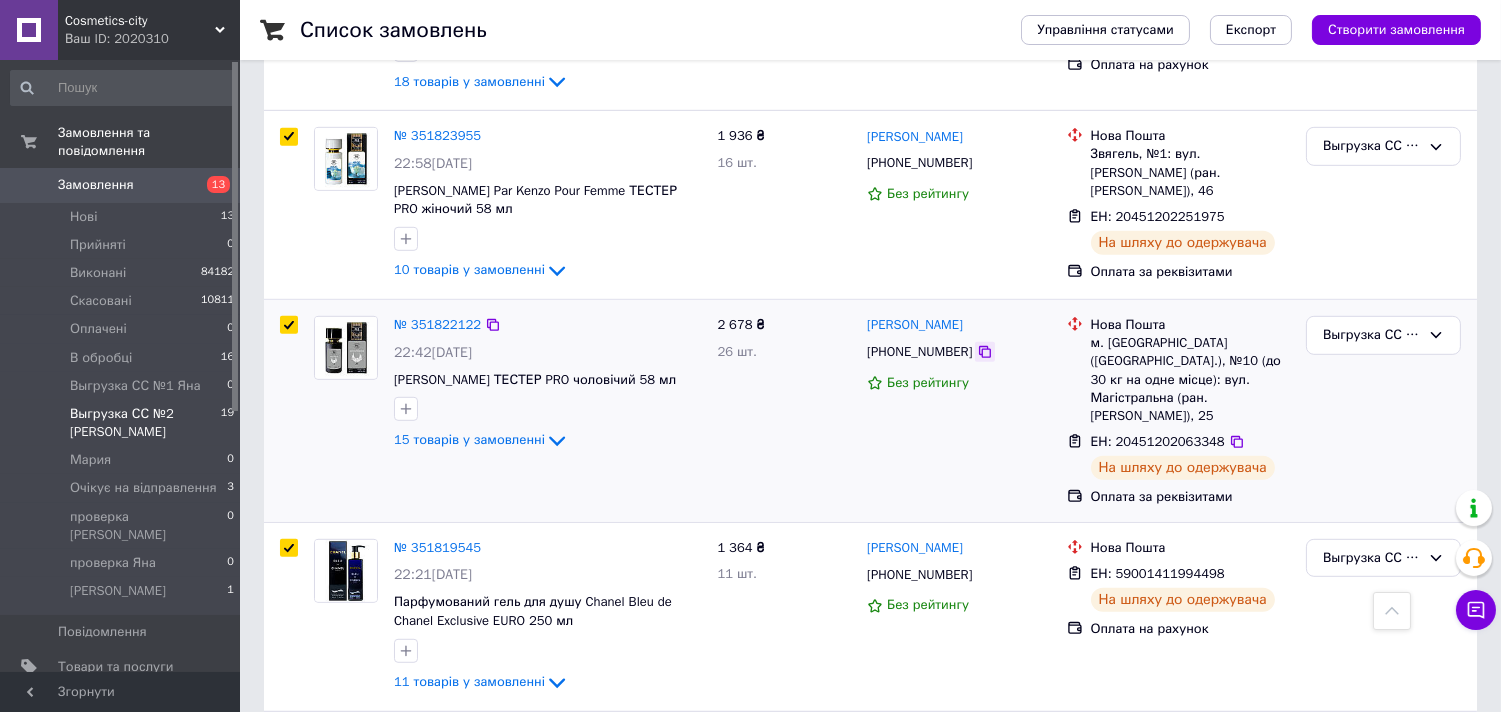 click 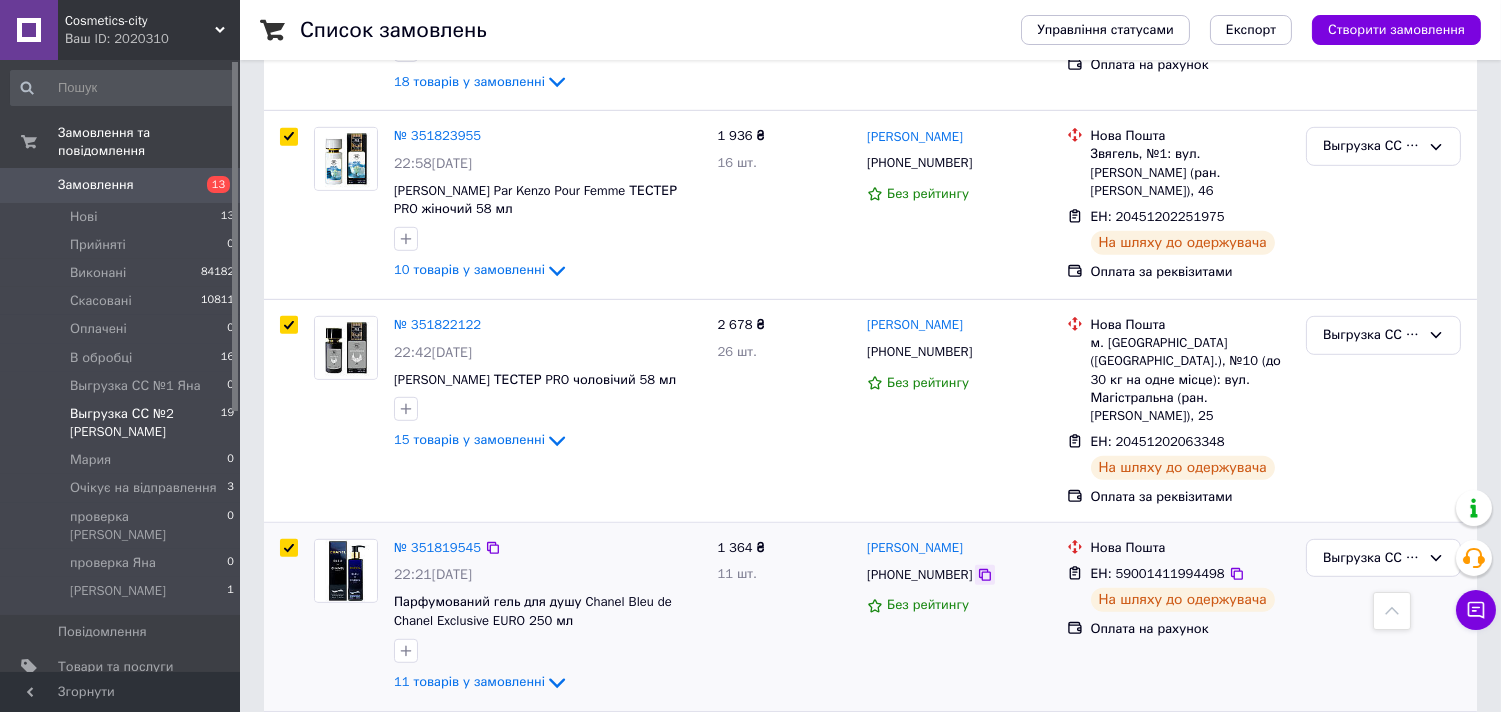 click 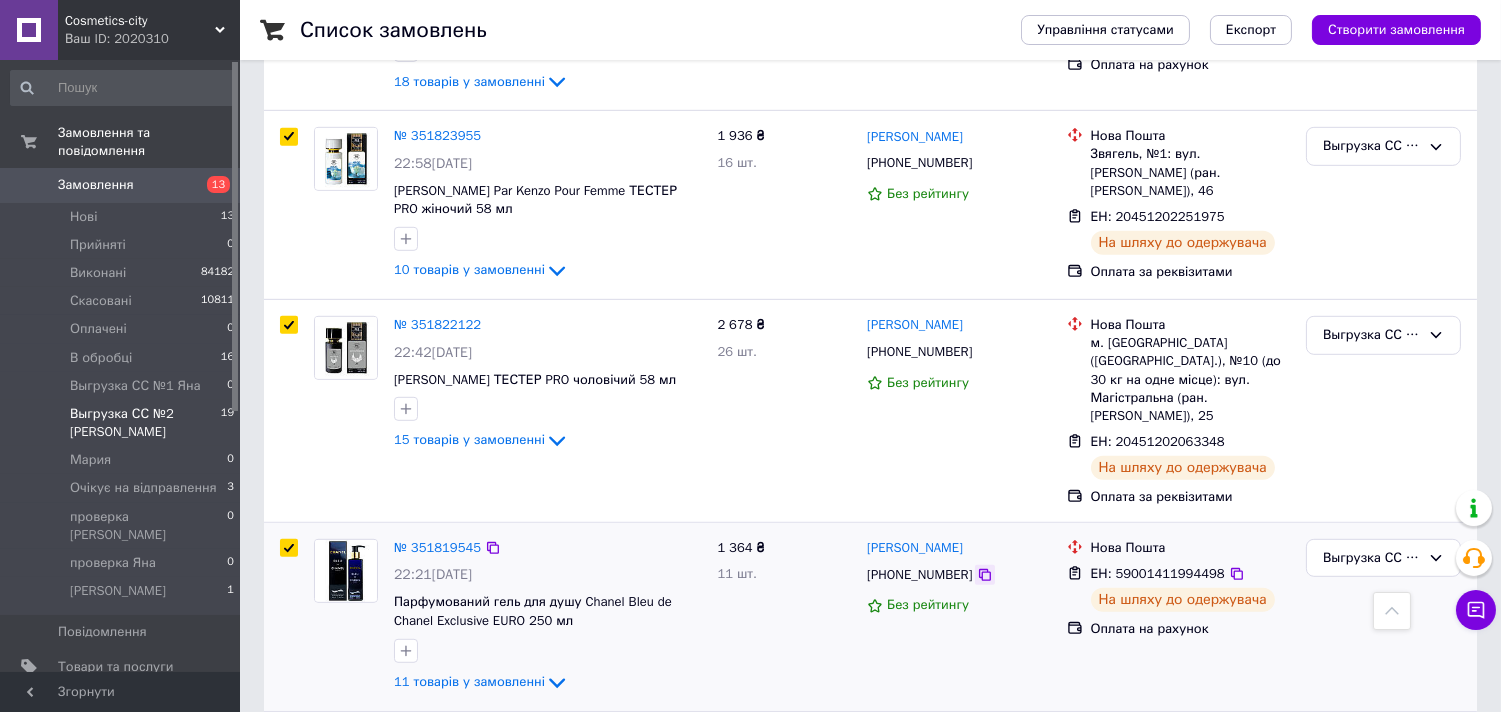 click 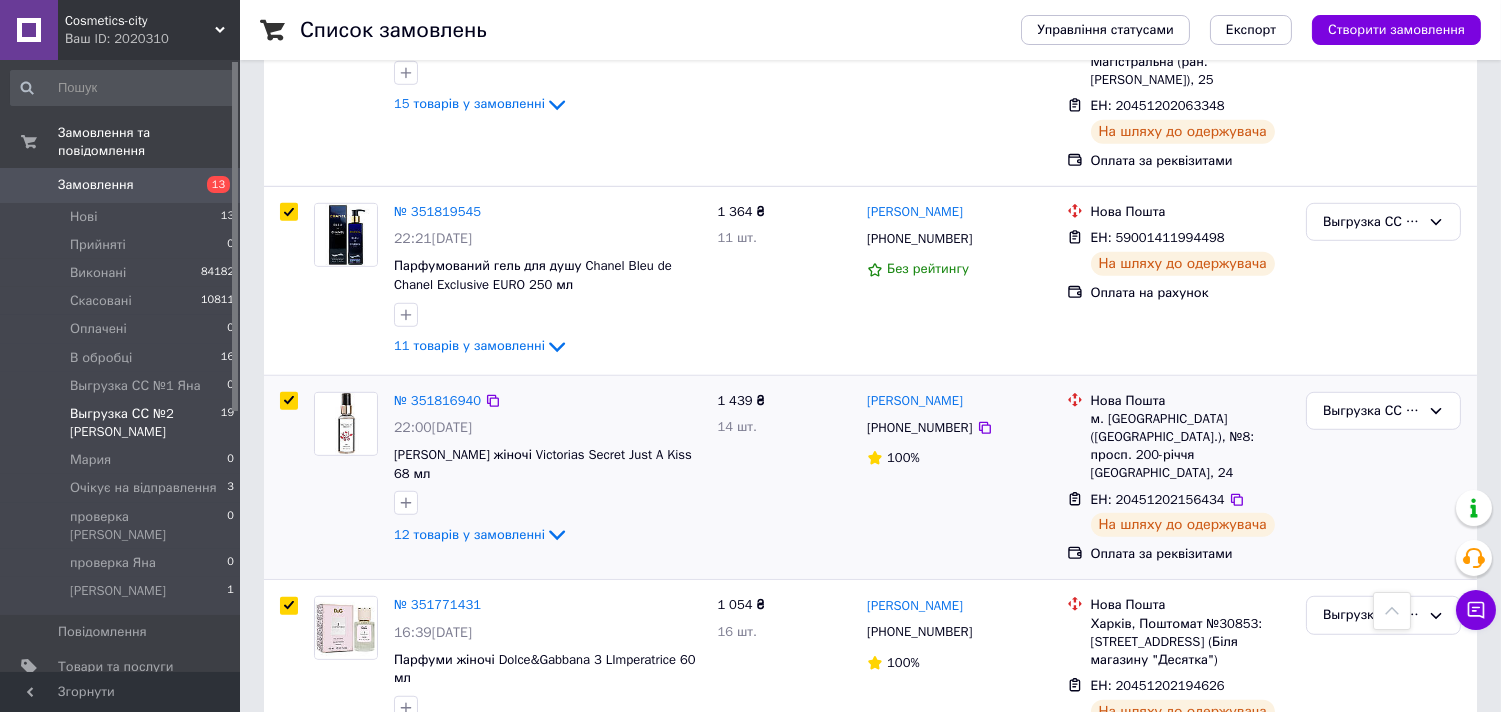 scroll, scrollTop: 2592, scrollLeft: 0, axis: vertical 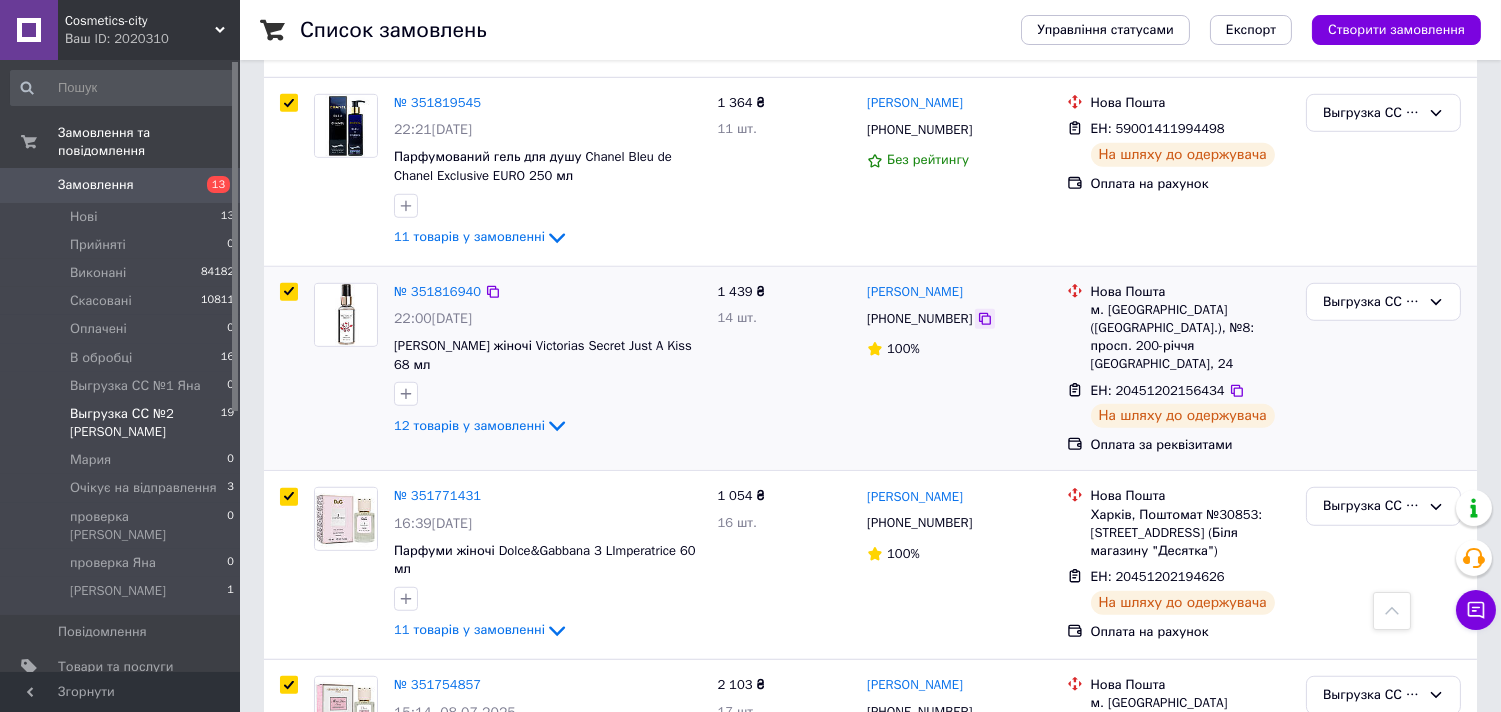 click 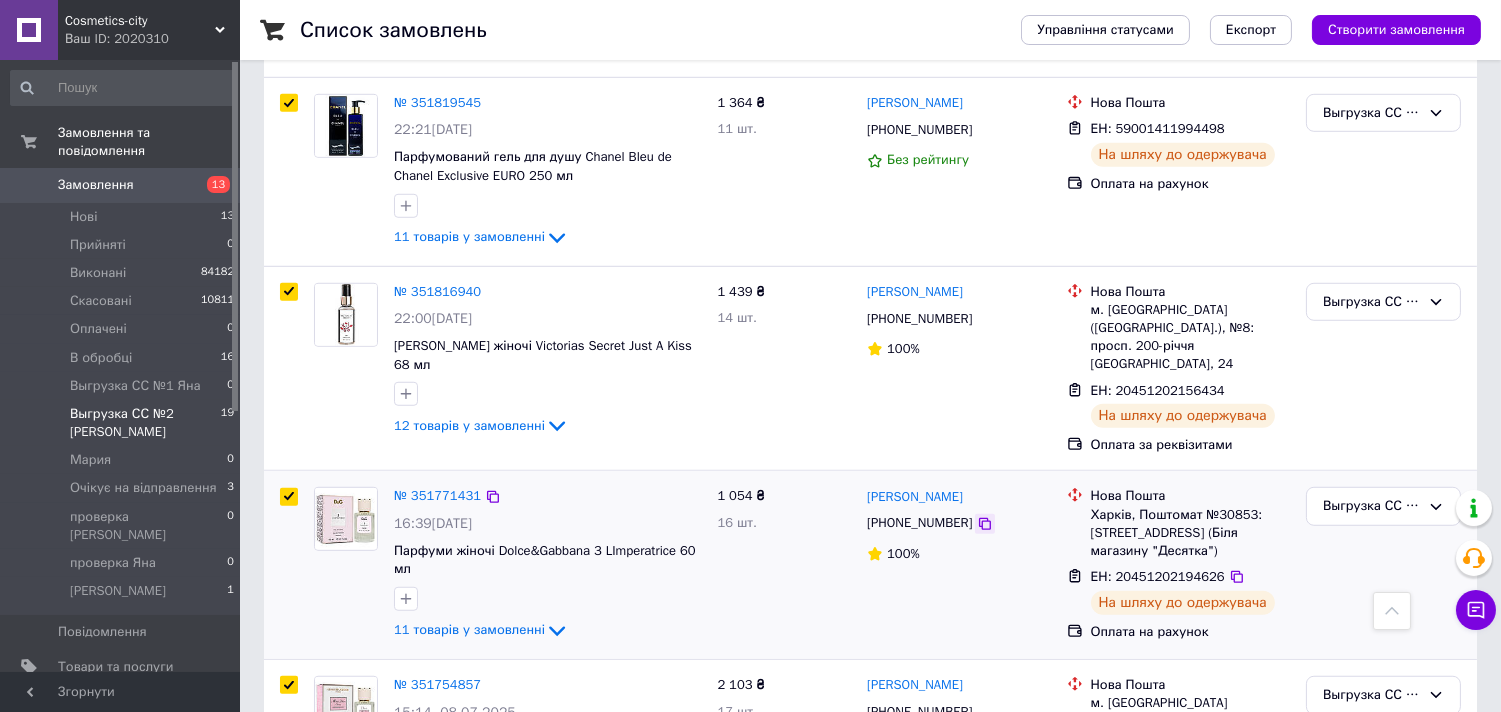click 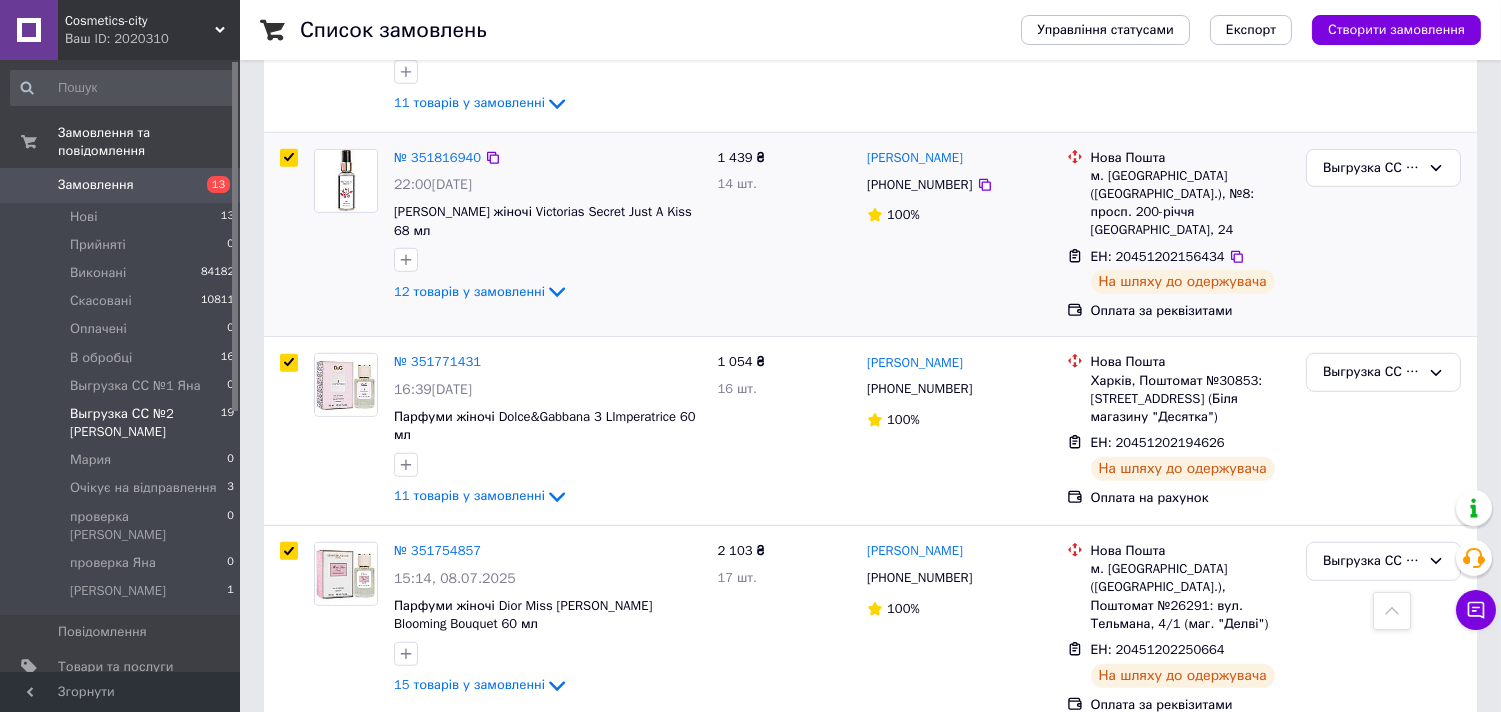 scroll, scrollTop: 3036, scrollLeft: 0, axis: vertical 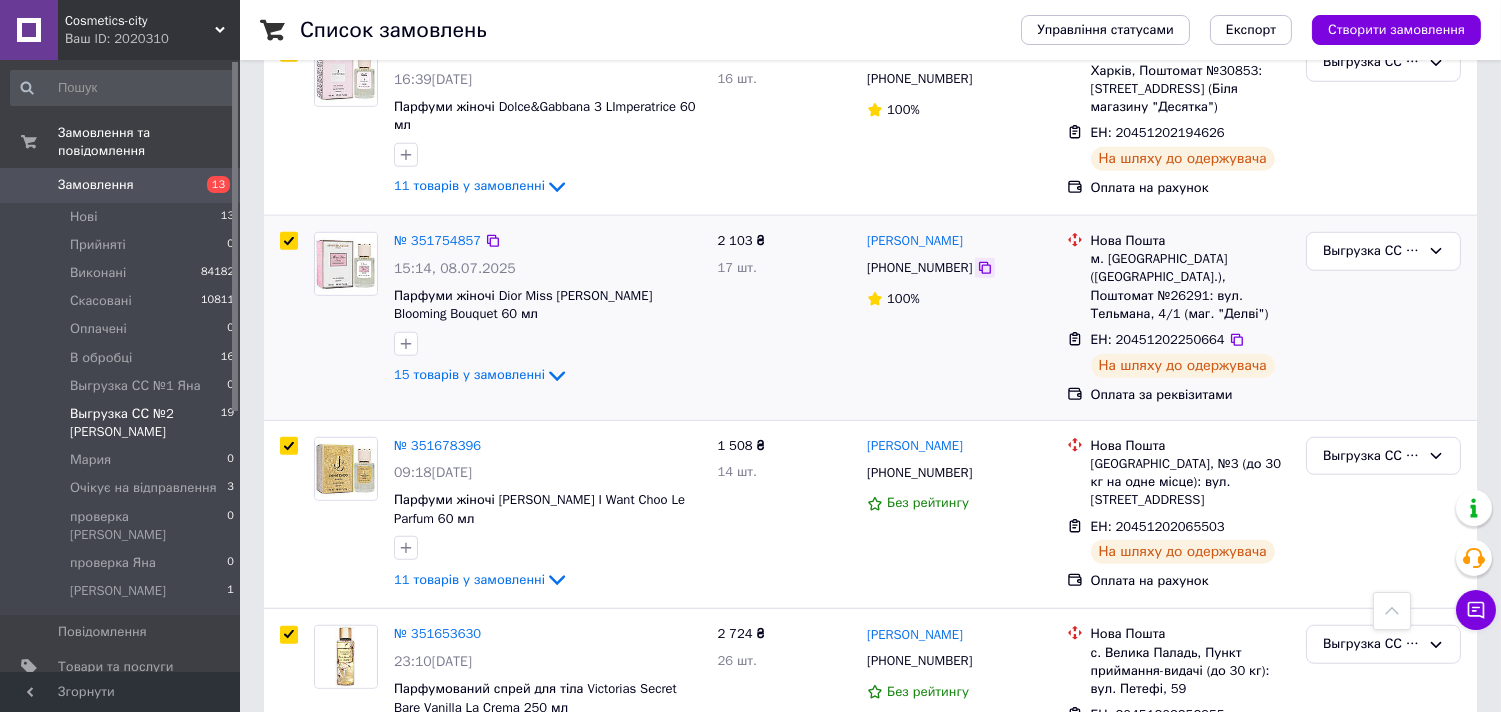click 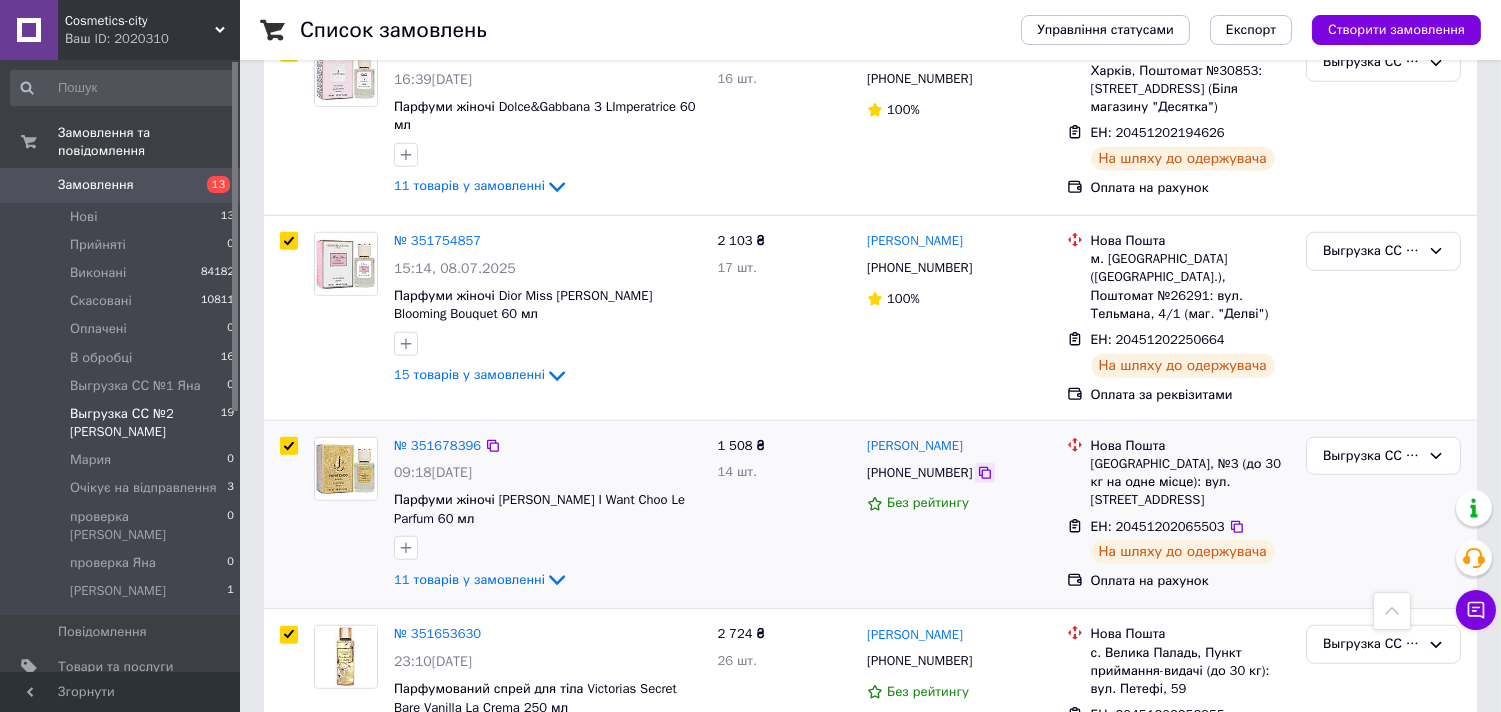 click 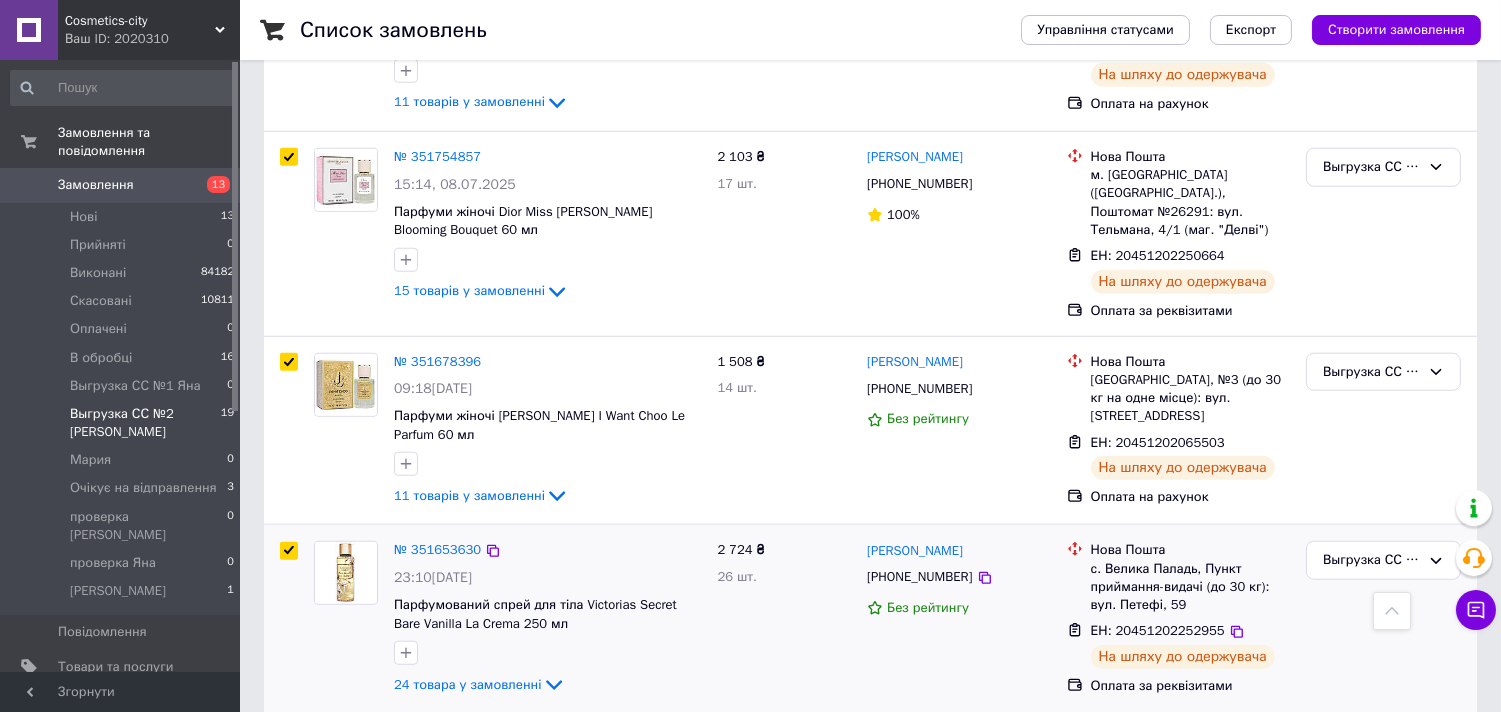 scroll, scrollTop: 3242, scrollLeft: 0, axis: vertical 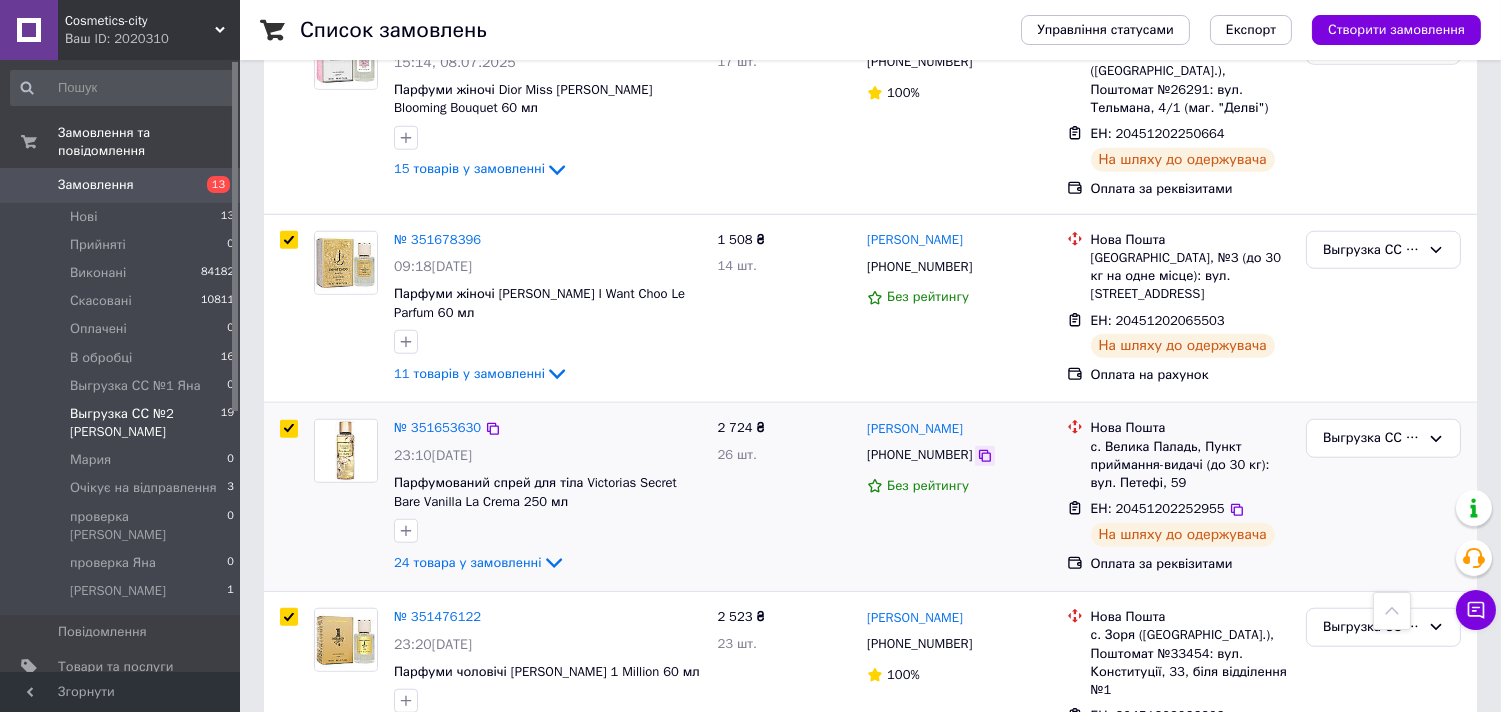 click 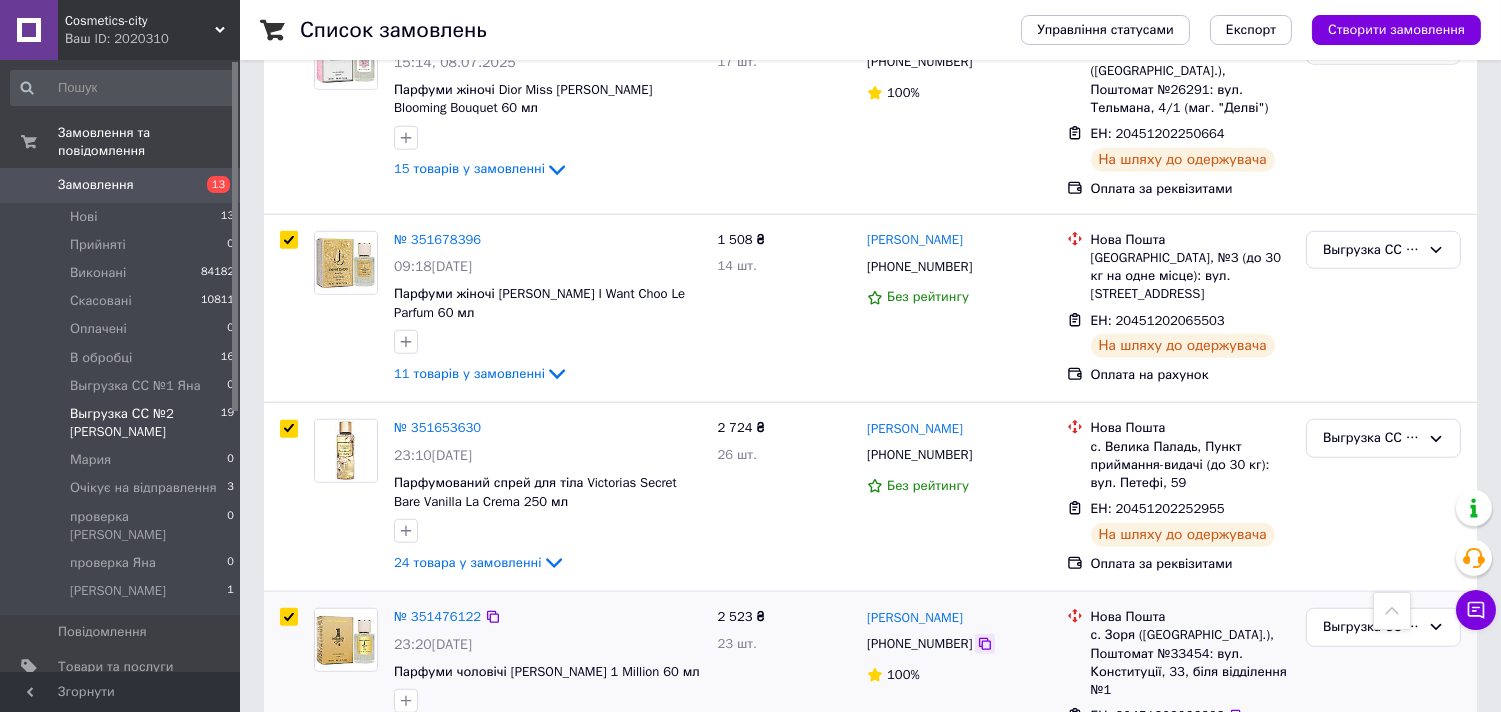 click at bounding box center (985, 644) 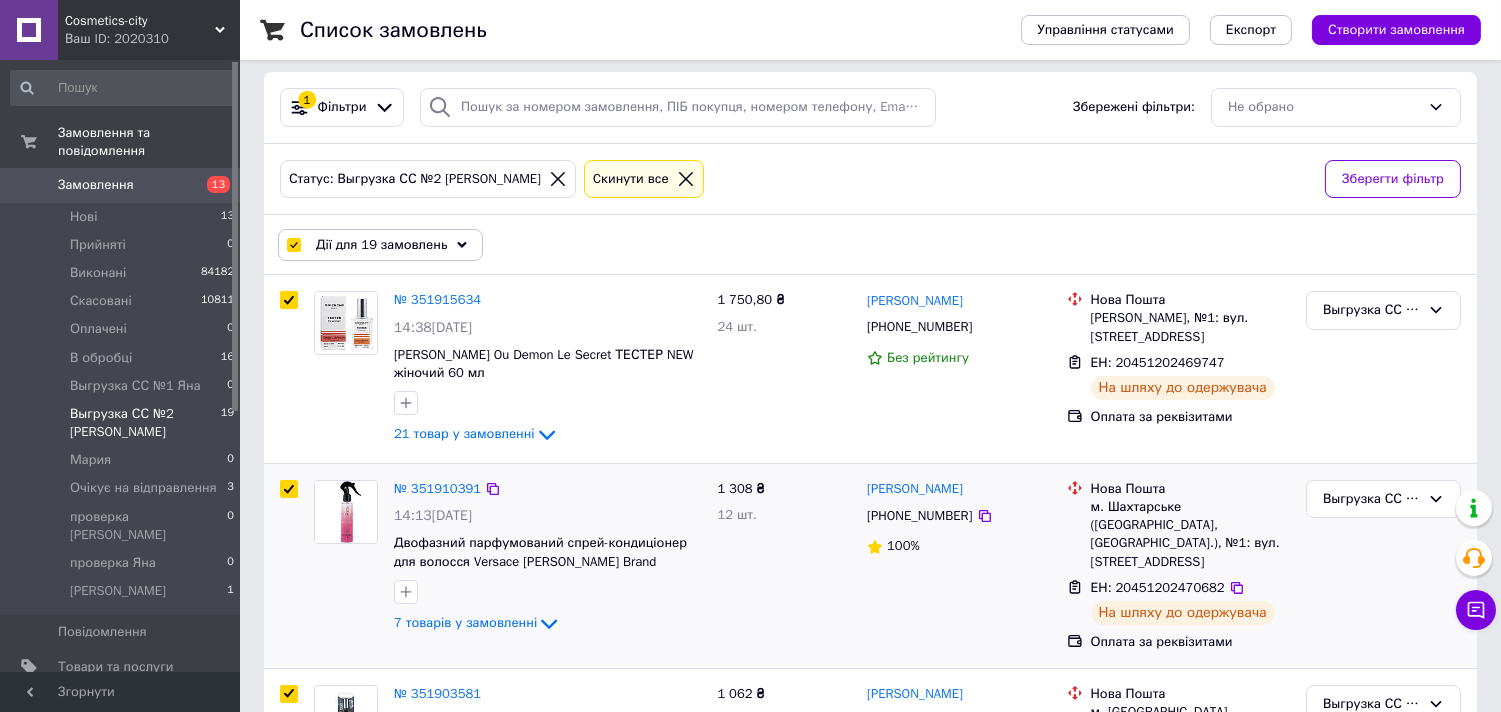 scroll, scrollTop: 0, scrollLeft: 0, axis: both 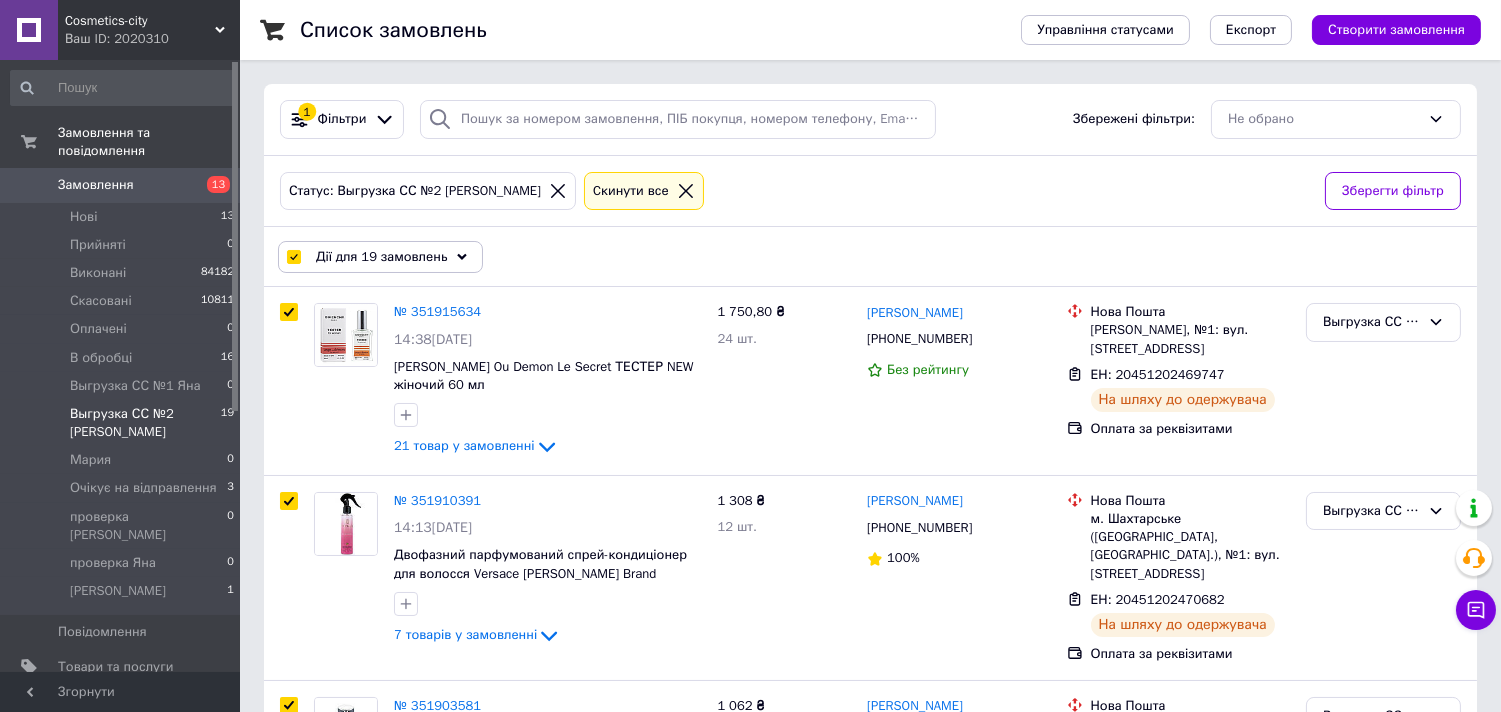click on "Дії для 19 замовлень" at bounding box center (380, 257) 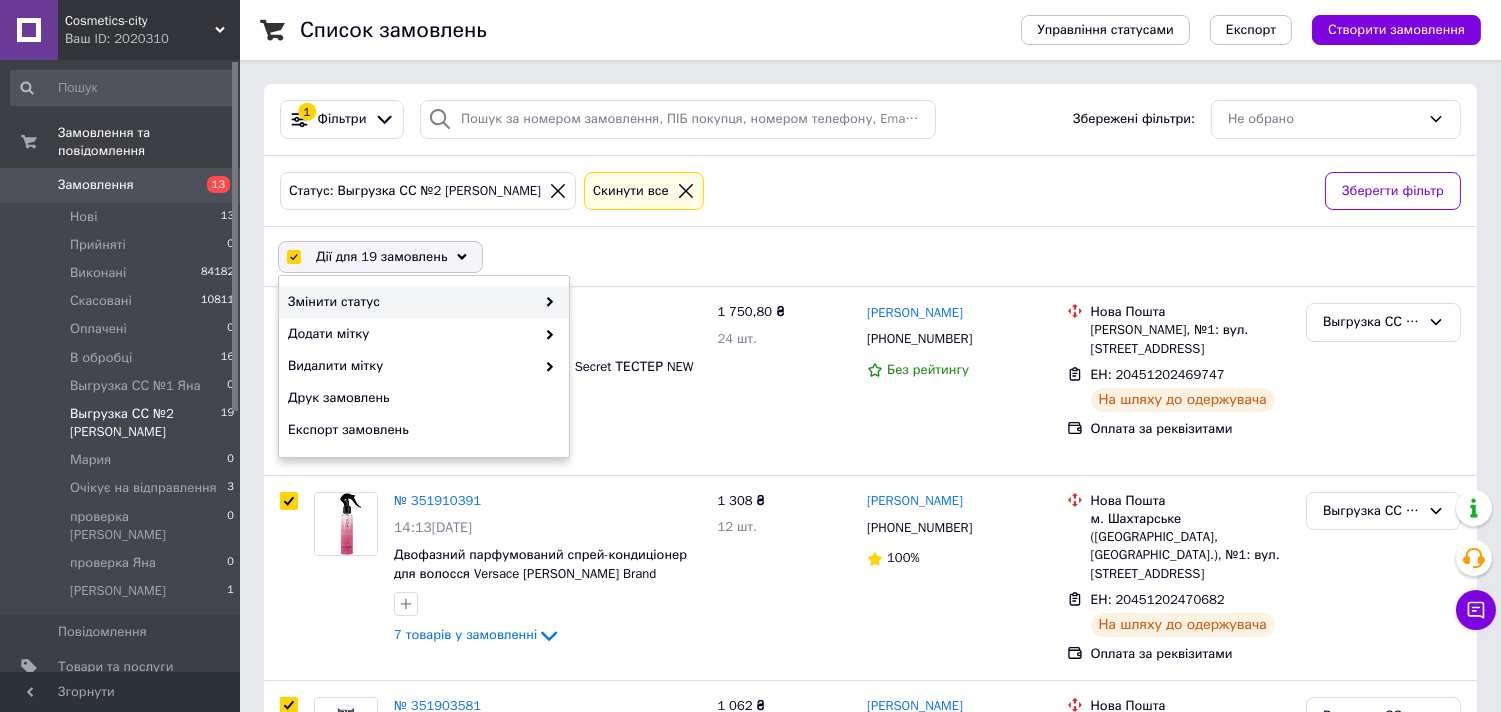 click 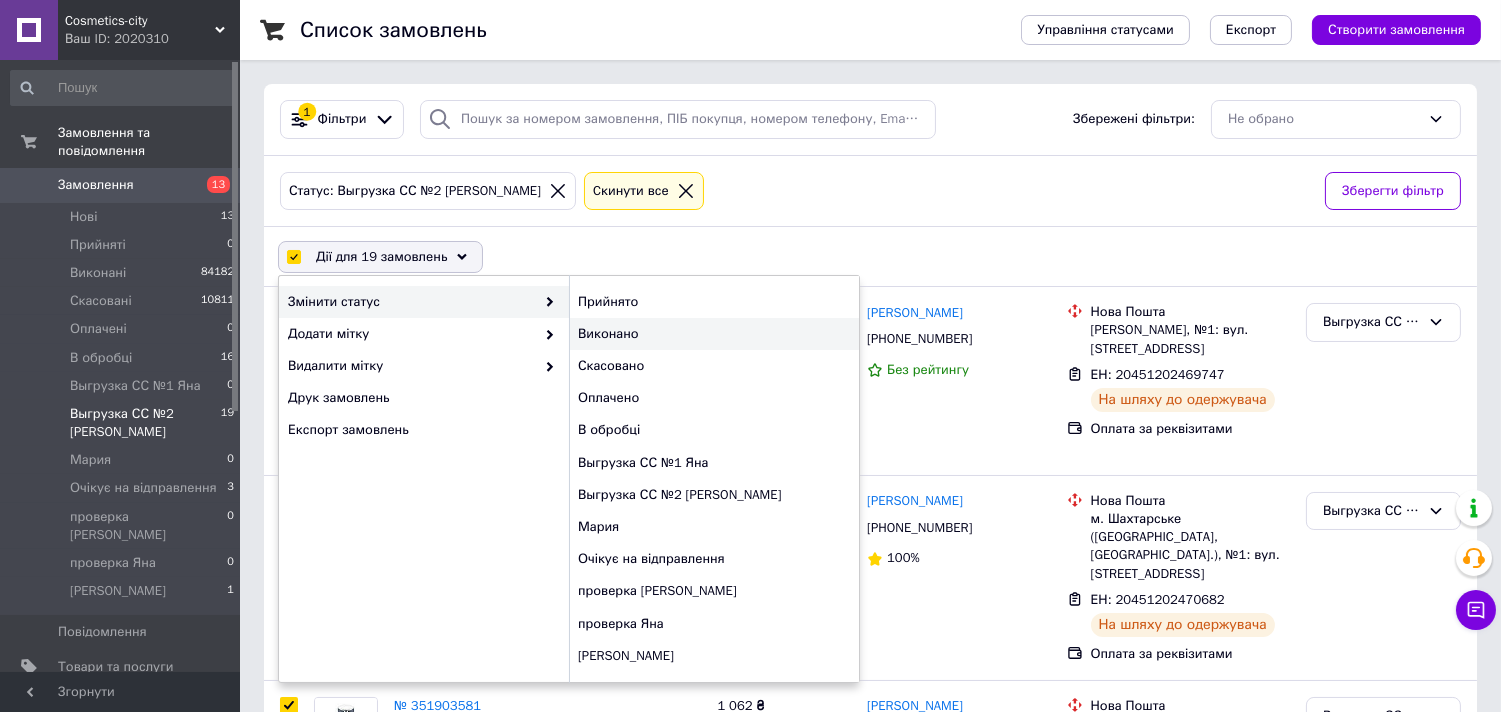 click on "Виконано" at bounding box center (714, 334) 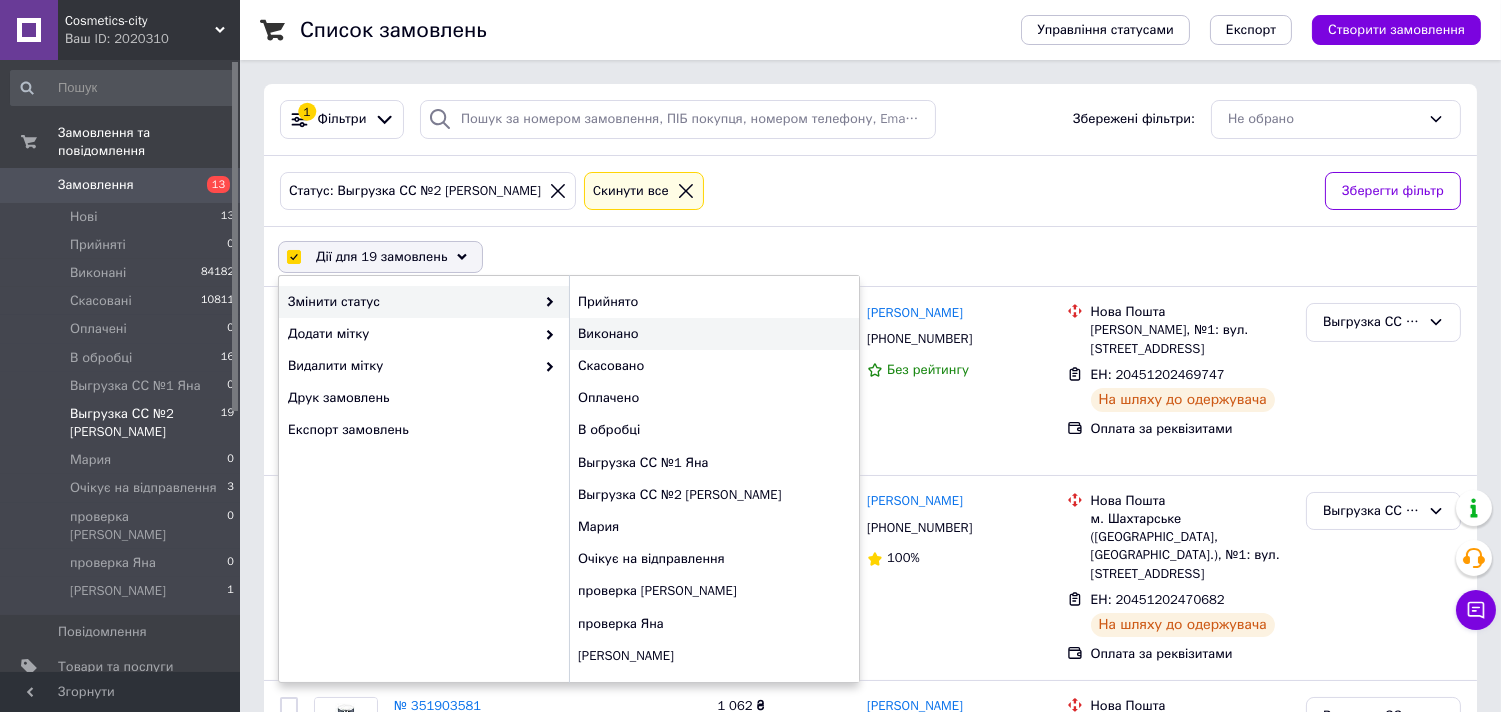 checkbox on "false" 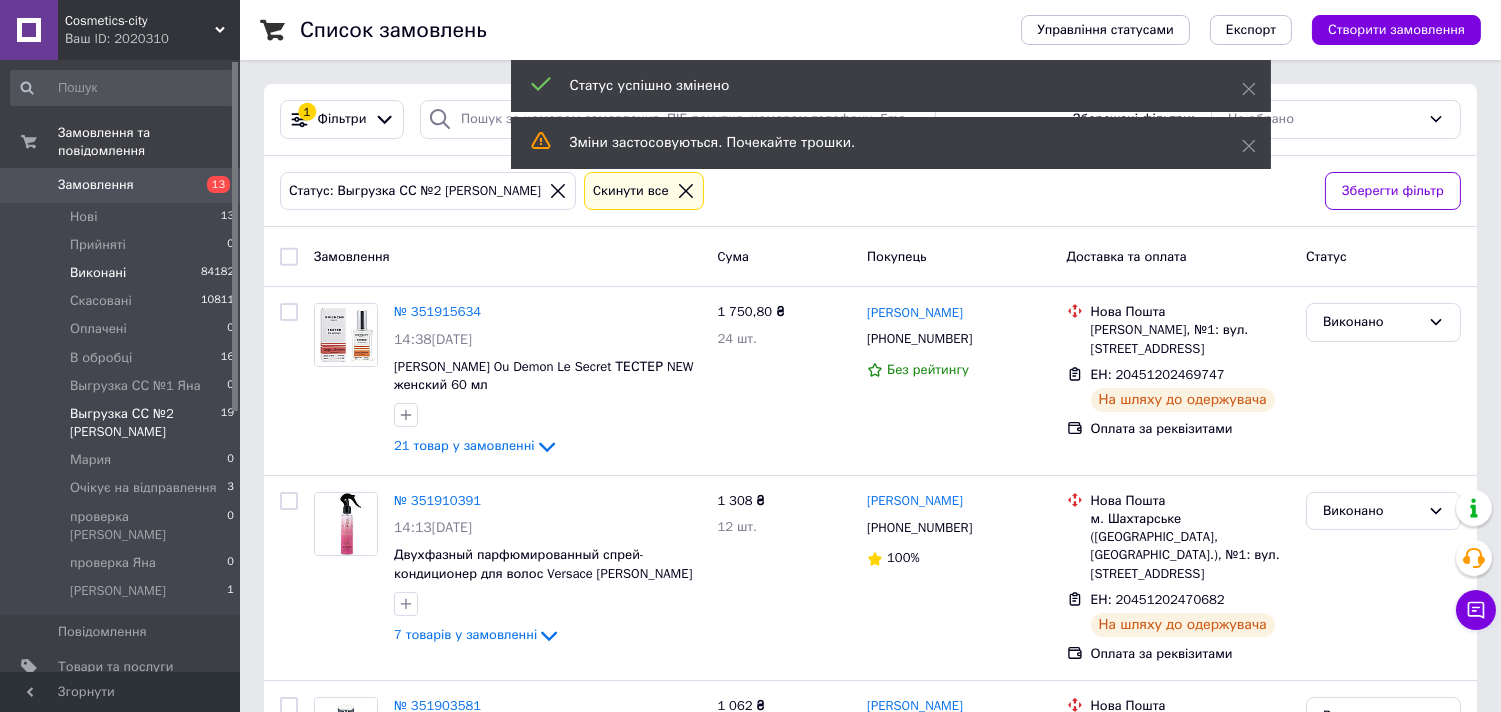 click on "Виконані" at bounding box center [98, 273] 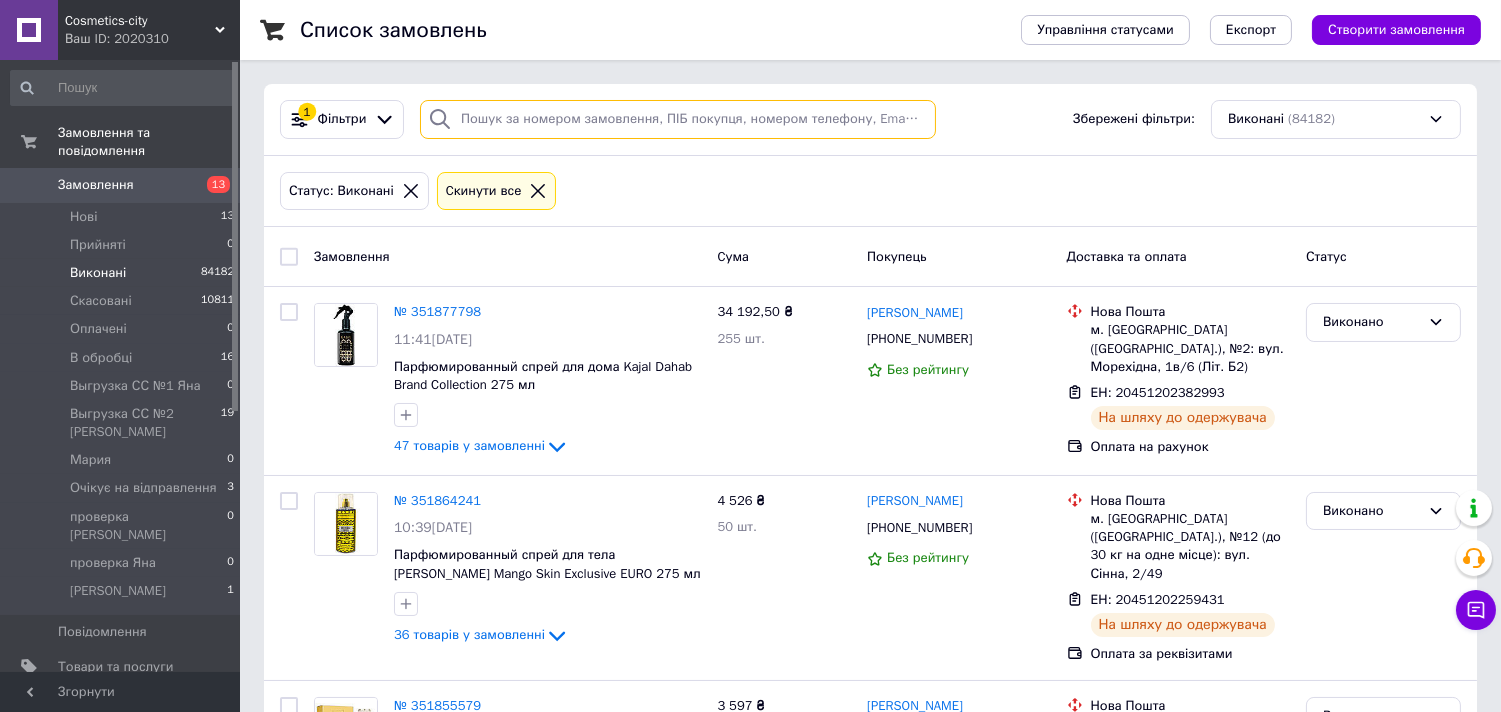 click at bounding box center [678, 119] 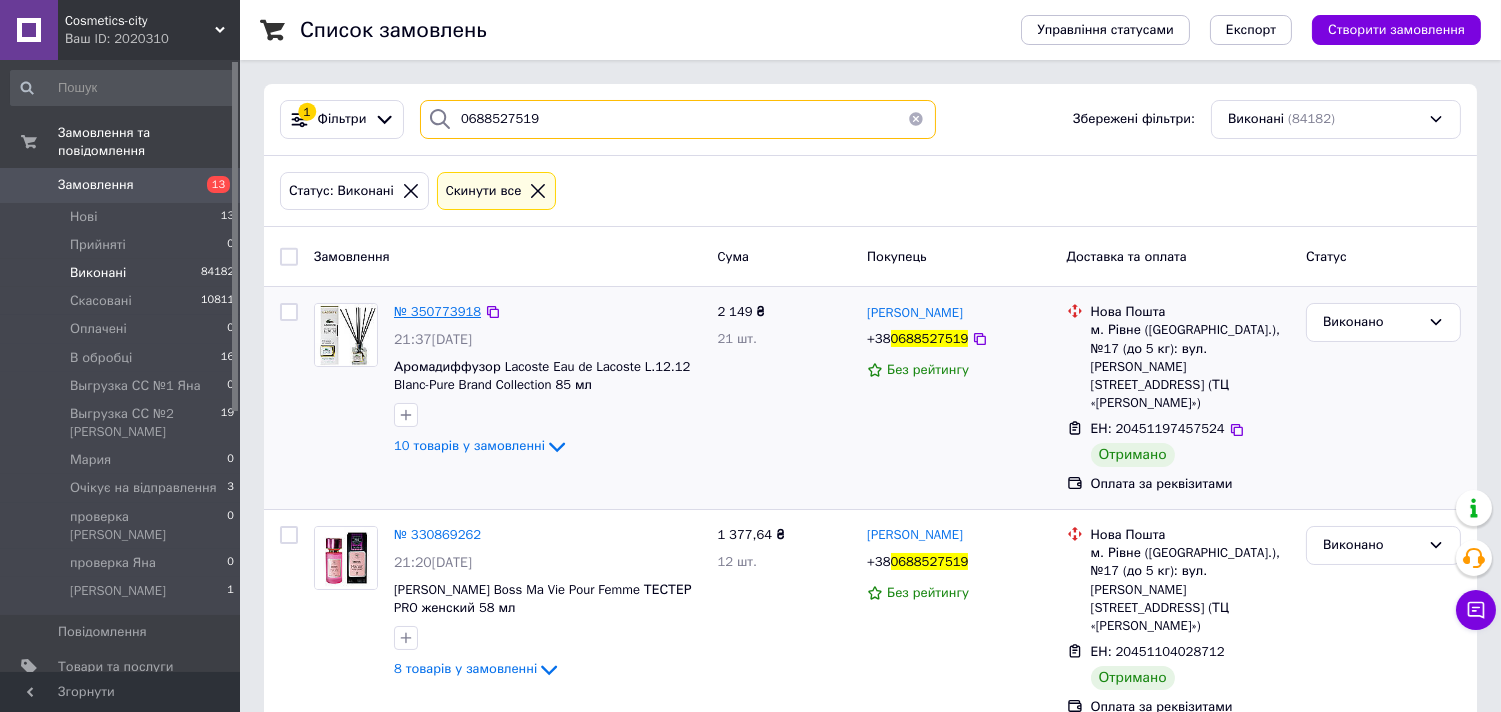 type on "0688527519" 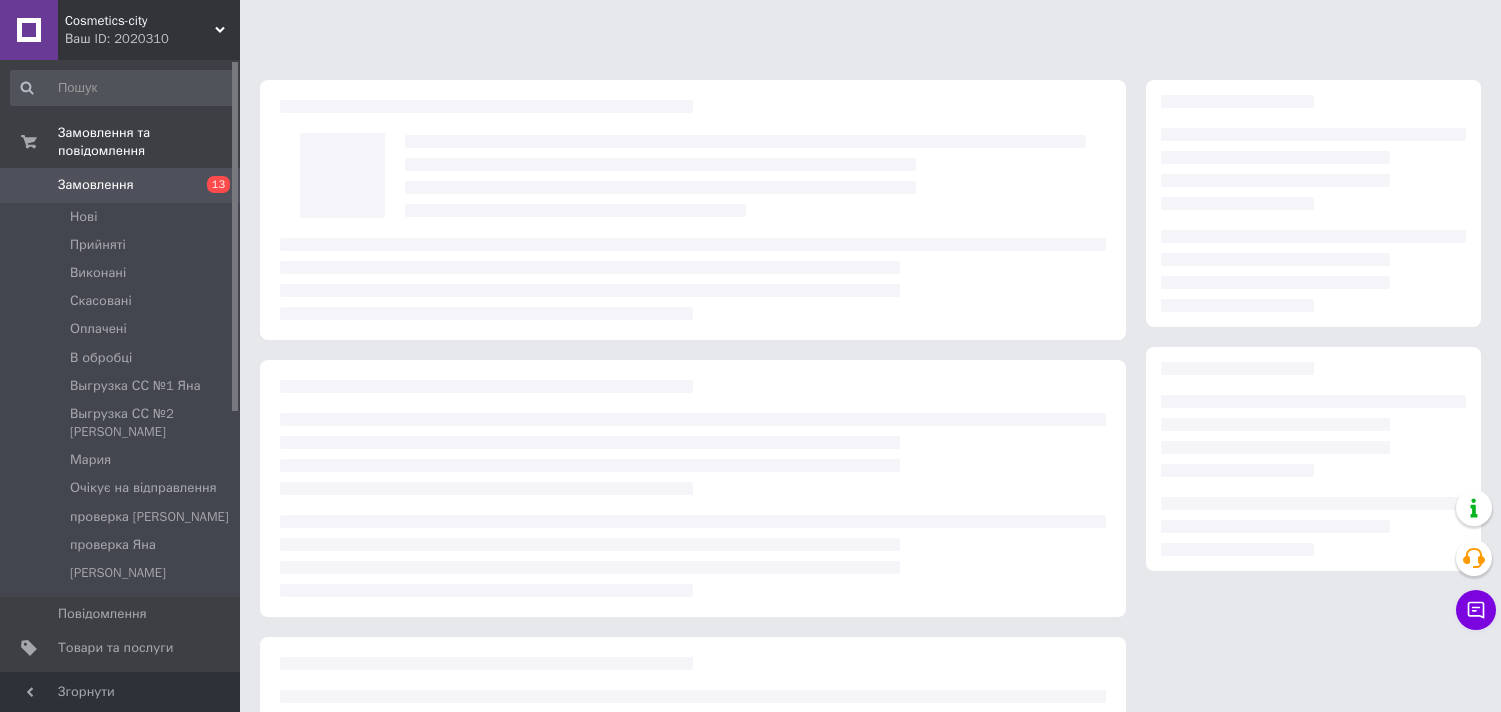 scroll, scrollTop: 0, scrollLeft: 0, axis: both 